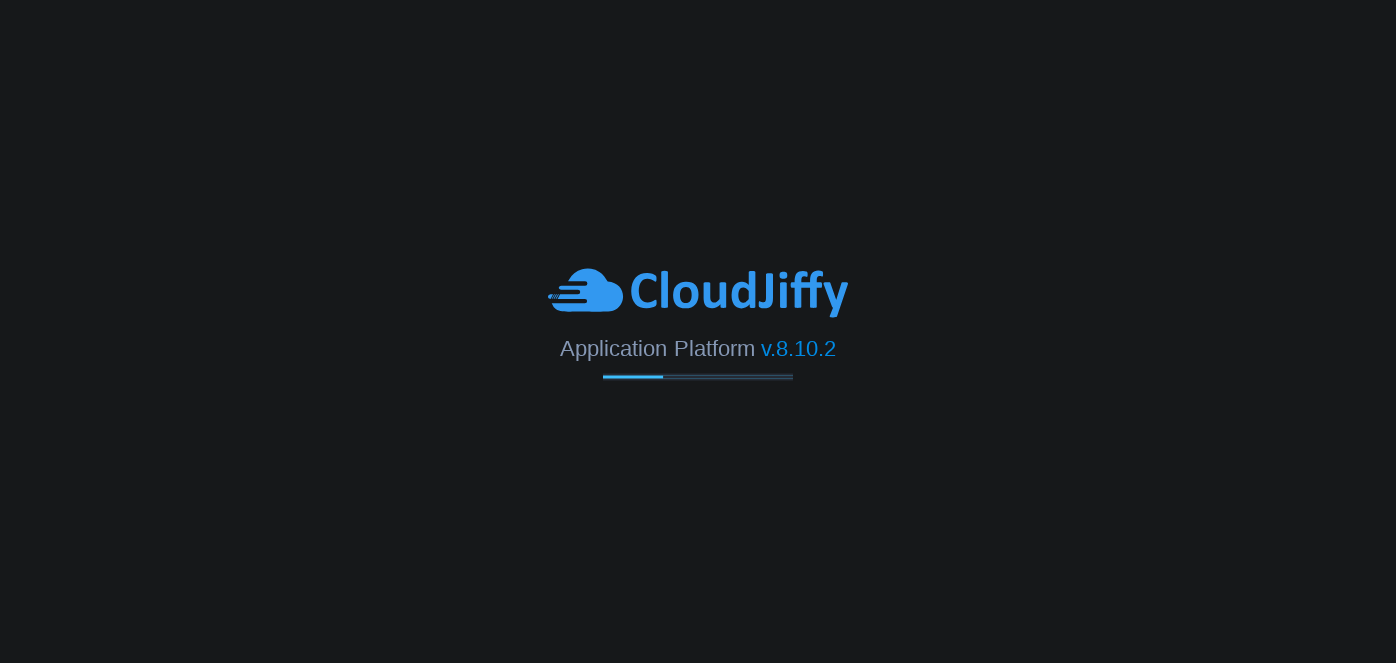 scroll, scrollTop: 0, scrollLeft: 0, axis: both 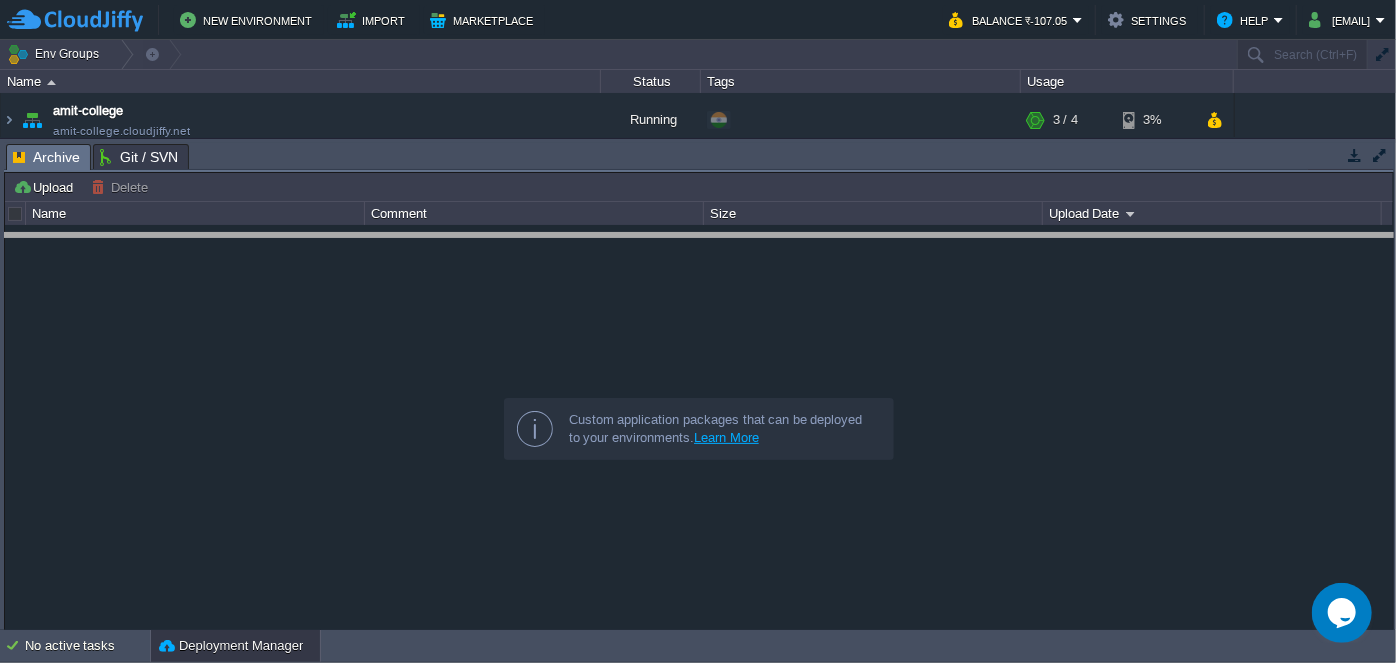 drag, startPoint x: 565, startPoint y: 145, endPoint x: 555, endPoint y: 235, distance: 90.55385 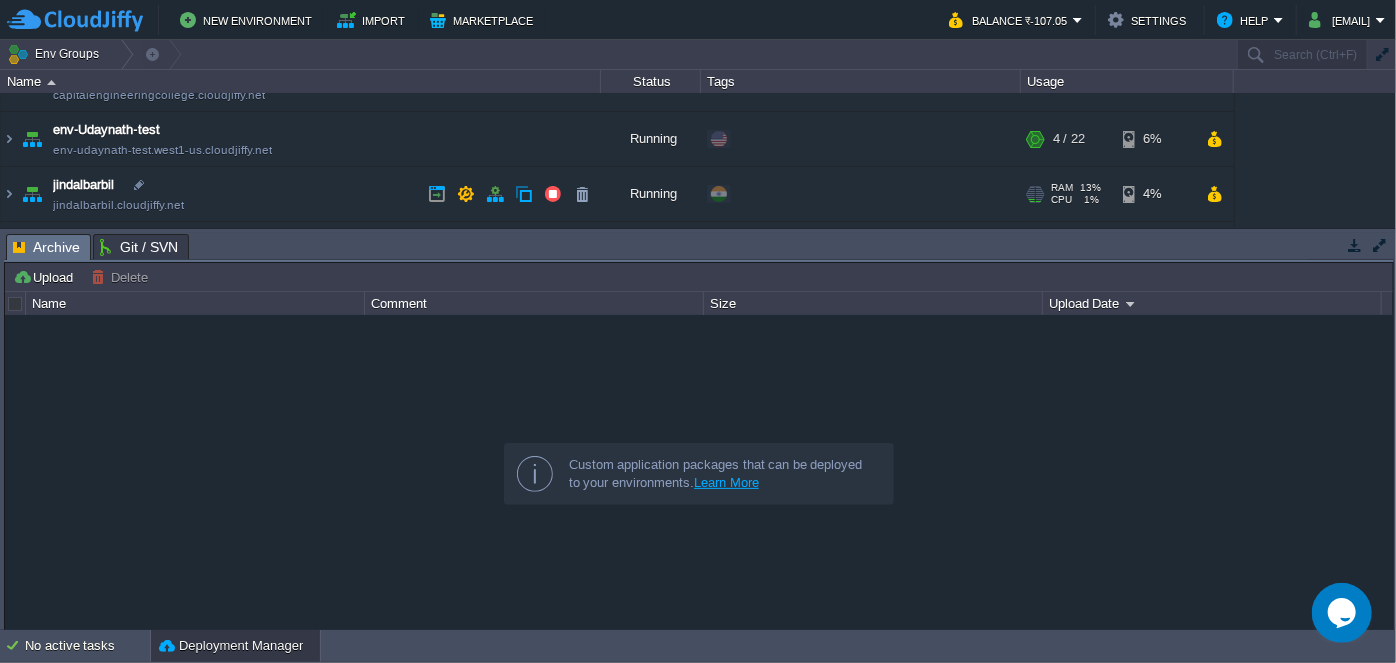 scroll, scrollTop: 0, scrollLeft: 0, axis: both 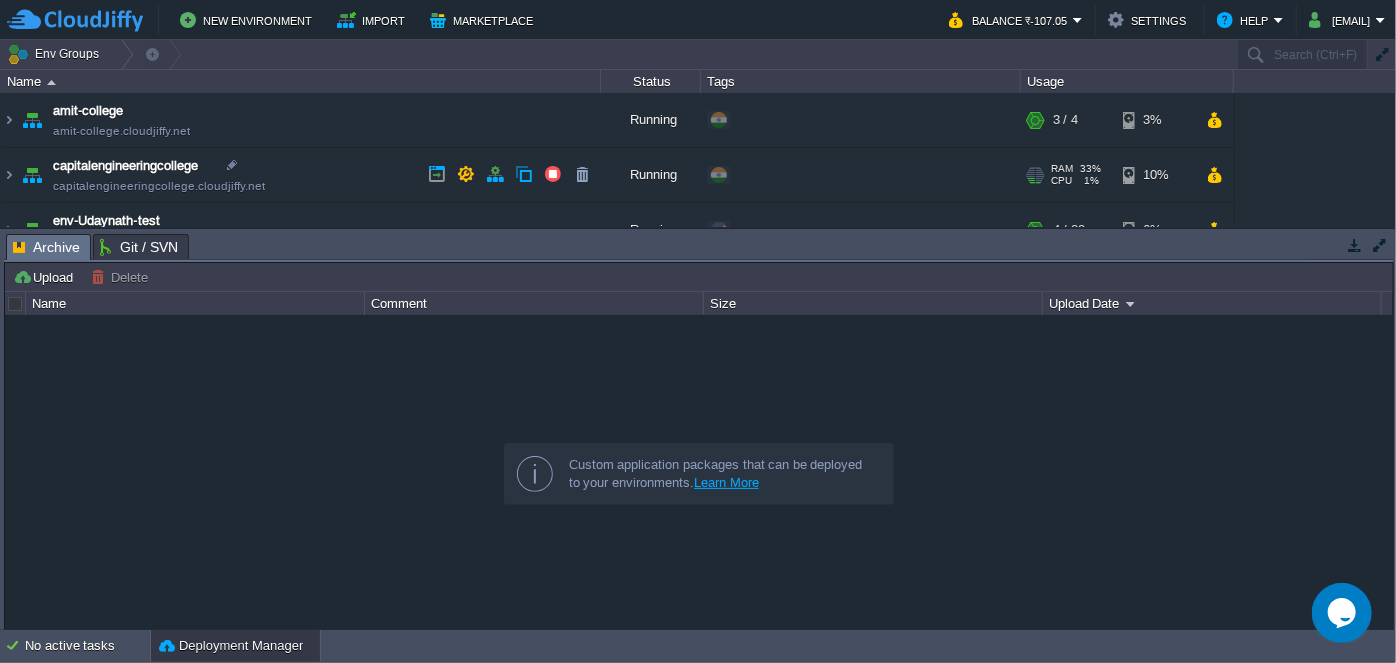 click on "capitalengineeringcollege.cloudjiffy.net" at bounding box center [159, 186] 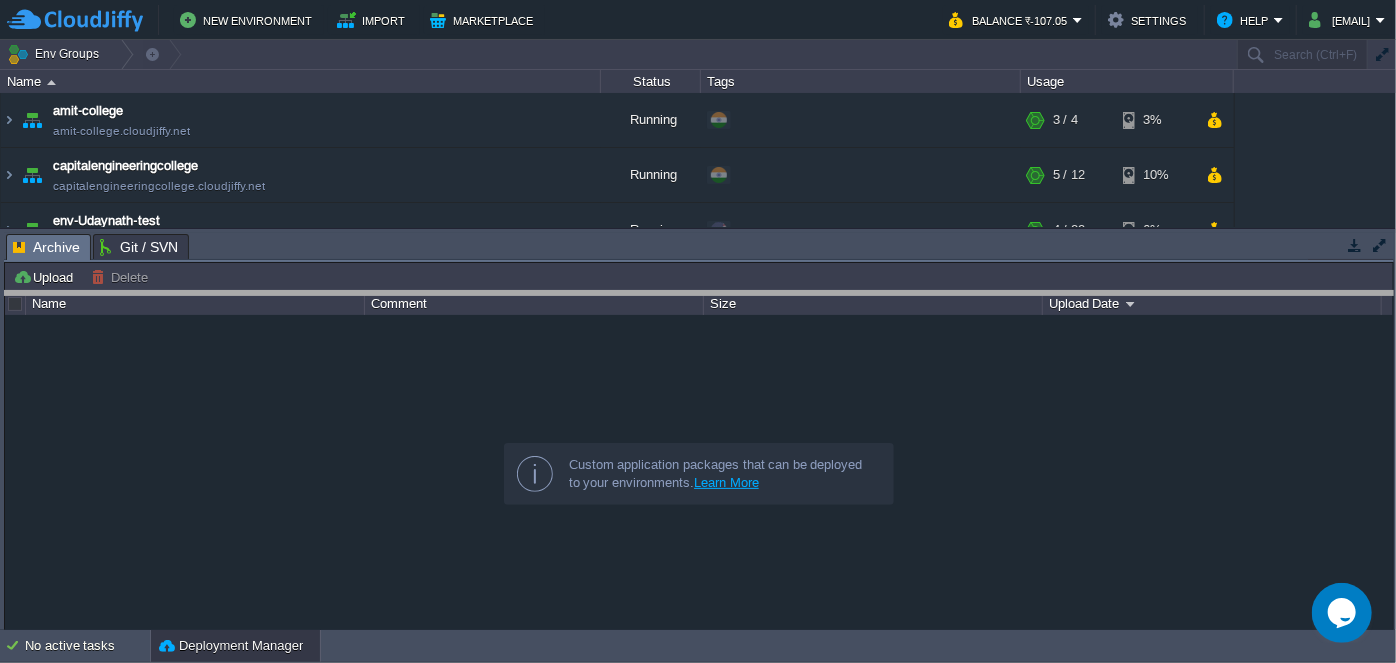drag, startPoint x: 392, startPoint y: 243, endPoint x: 392, endPoint y: 320, distance: 77 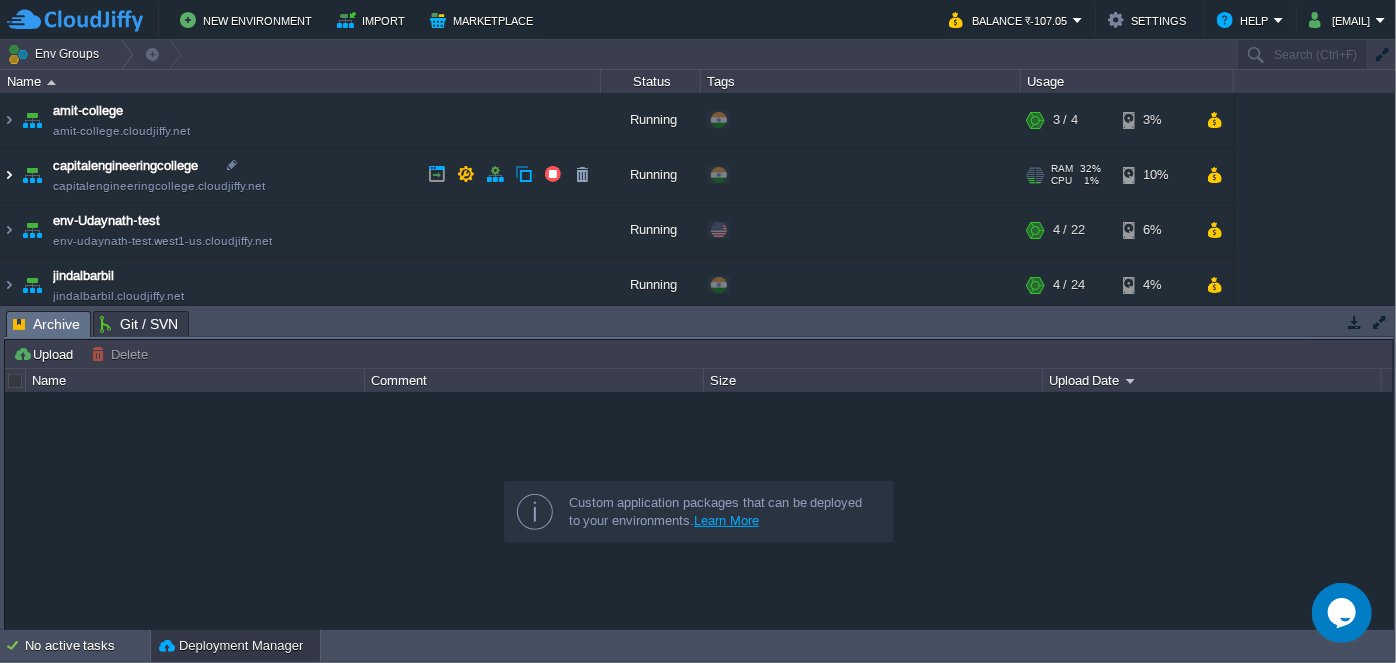 click at bounding box center (9, 175) 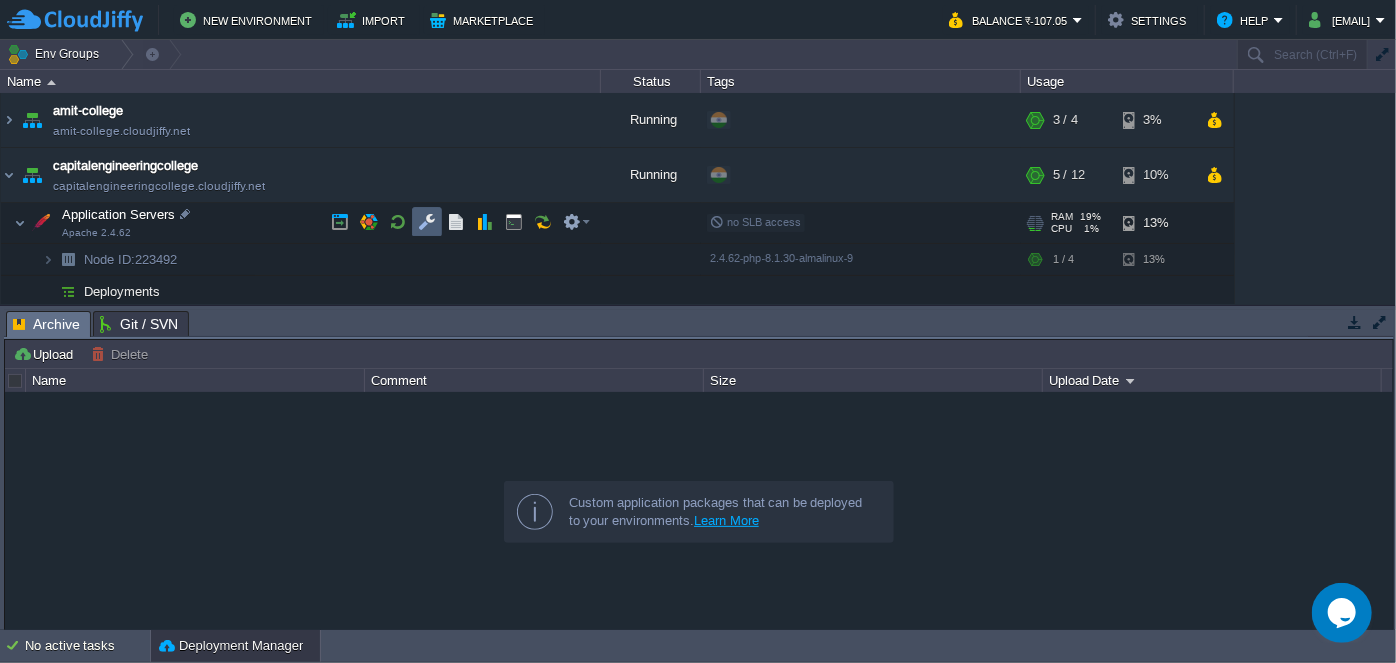 click at bounding box center [427, 222] 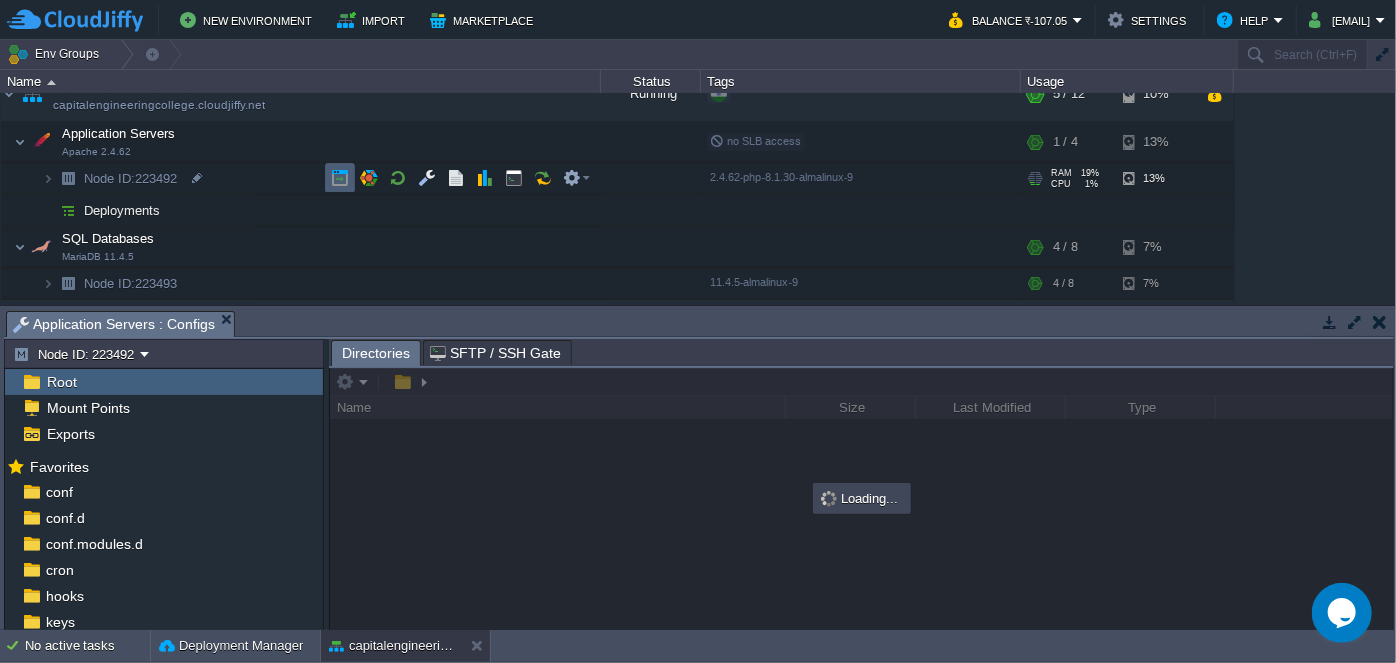scroll, scrollTop: 90, scrollLeft: 0, axis: vertical 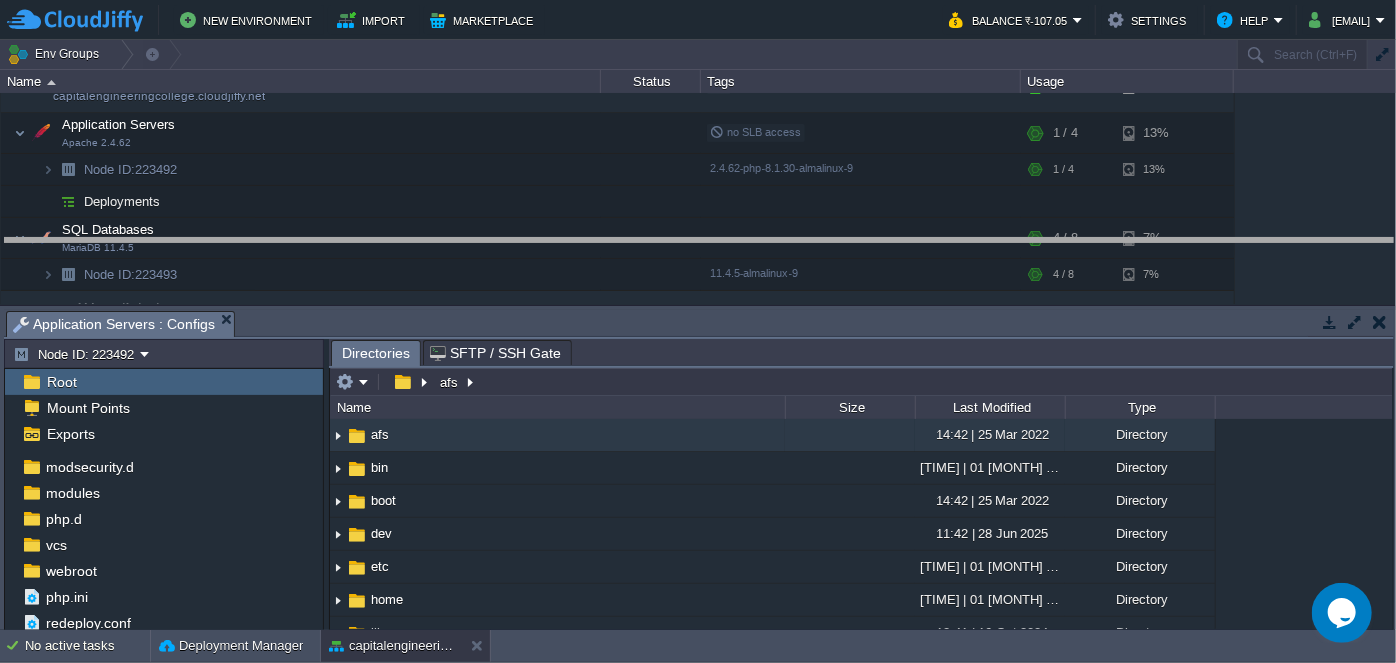 drag, startPoint x: 632, startPoint y: 312, endPoint x: 632, endPoint y: 240, distance: 72 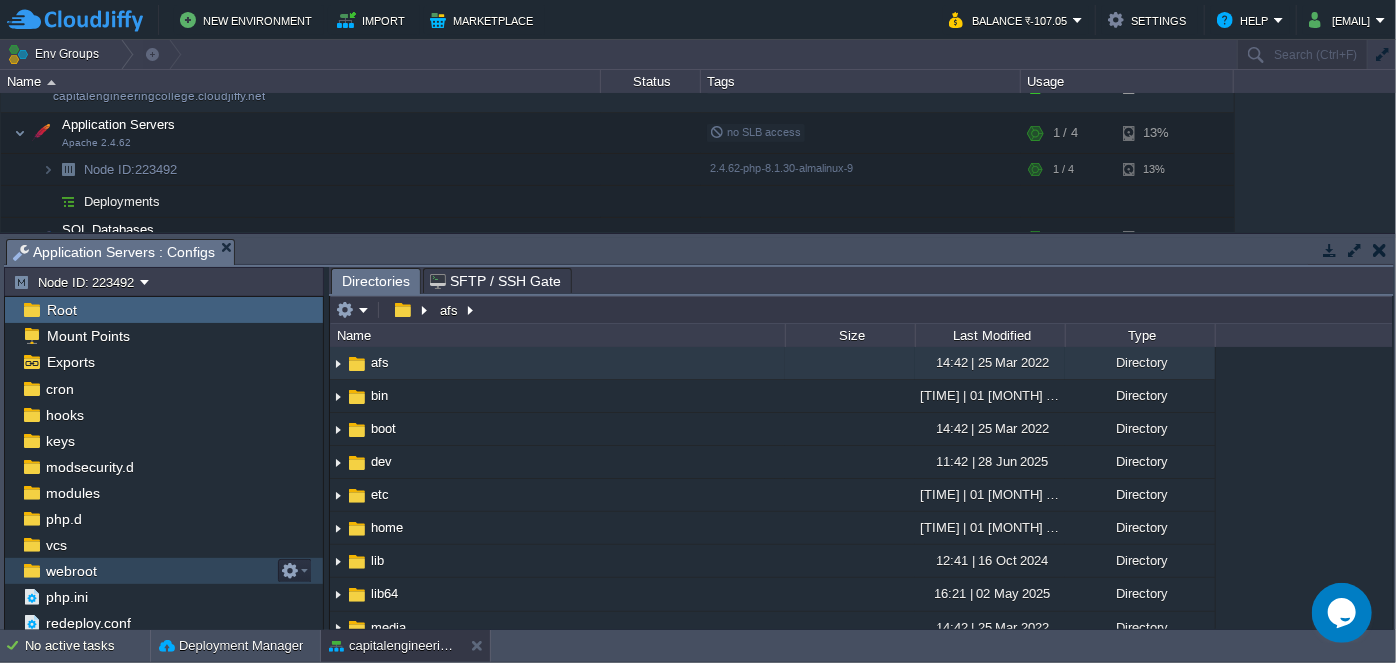 click on "webroot" at bounding box center (164, 571) 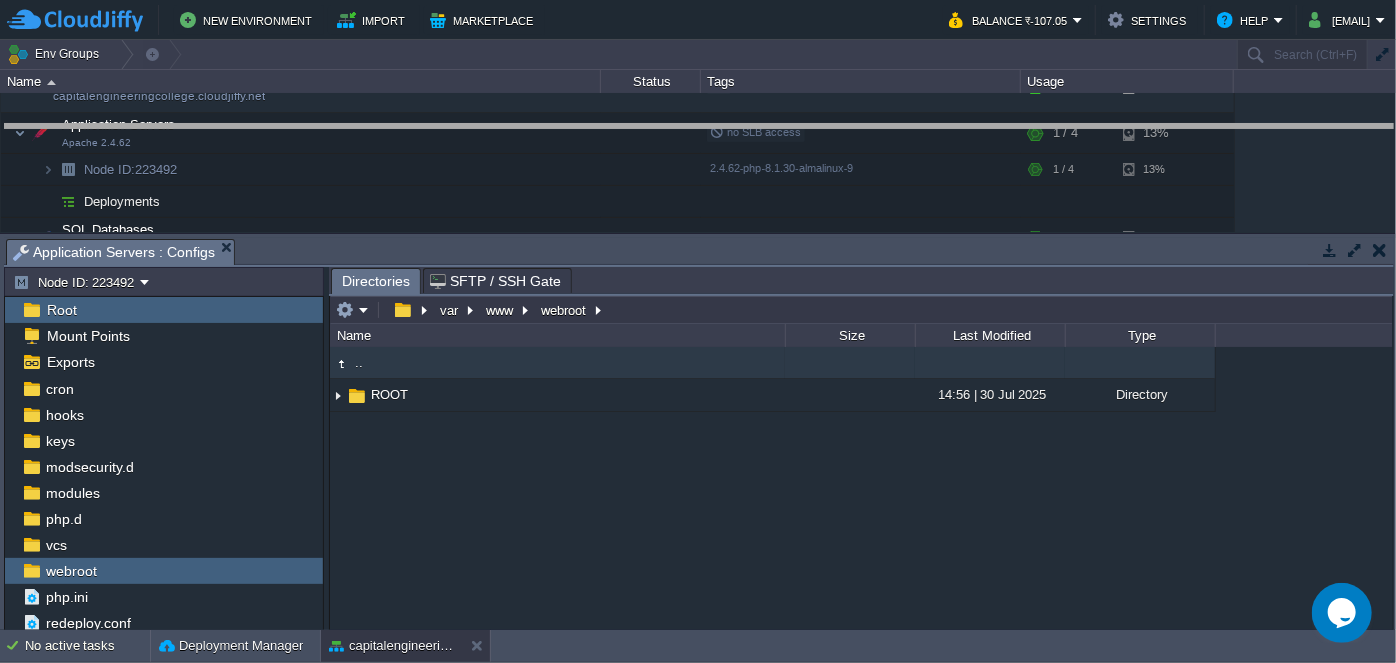drag, startPoint x: 636, startPoint y: 240, endPoint x: 616, endPoint y: 126, distance: 115.74109 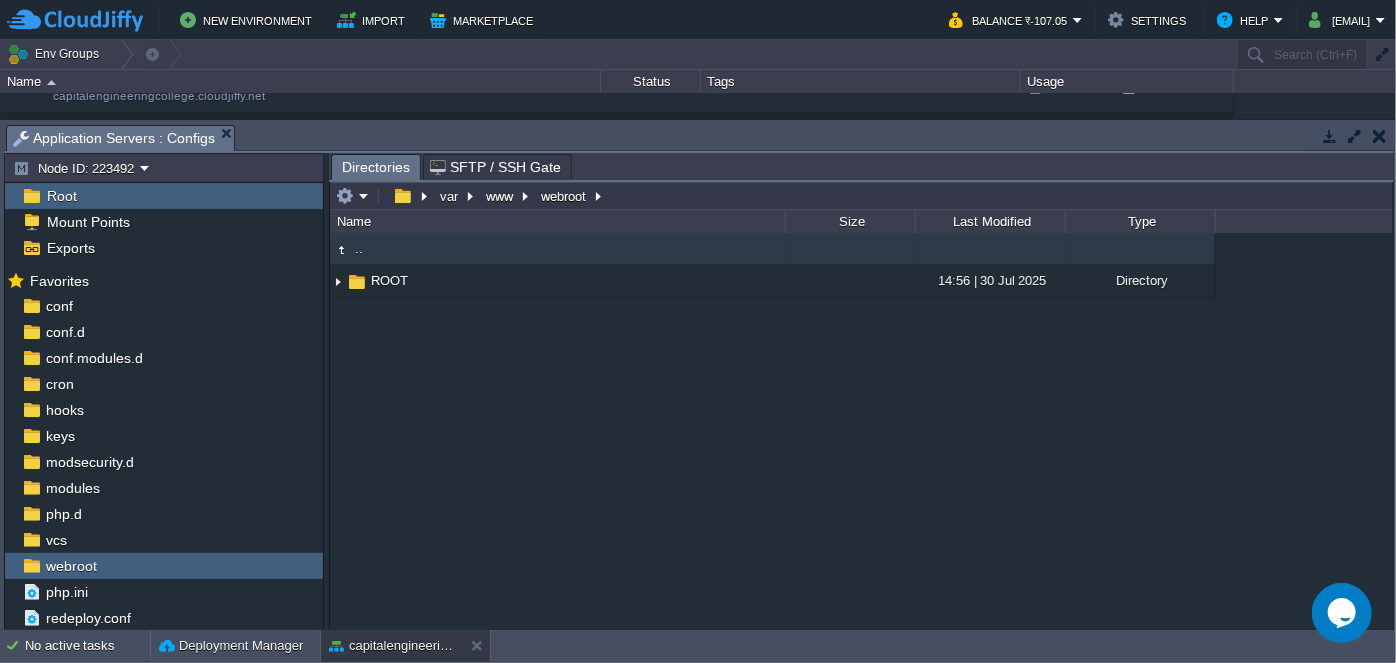 scroll, scrollTop: 0, scrollLeft: 0, axis: both 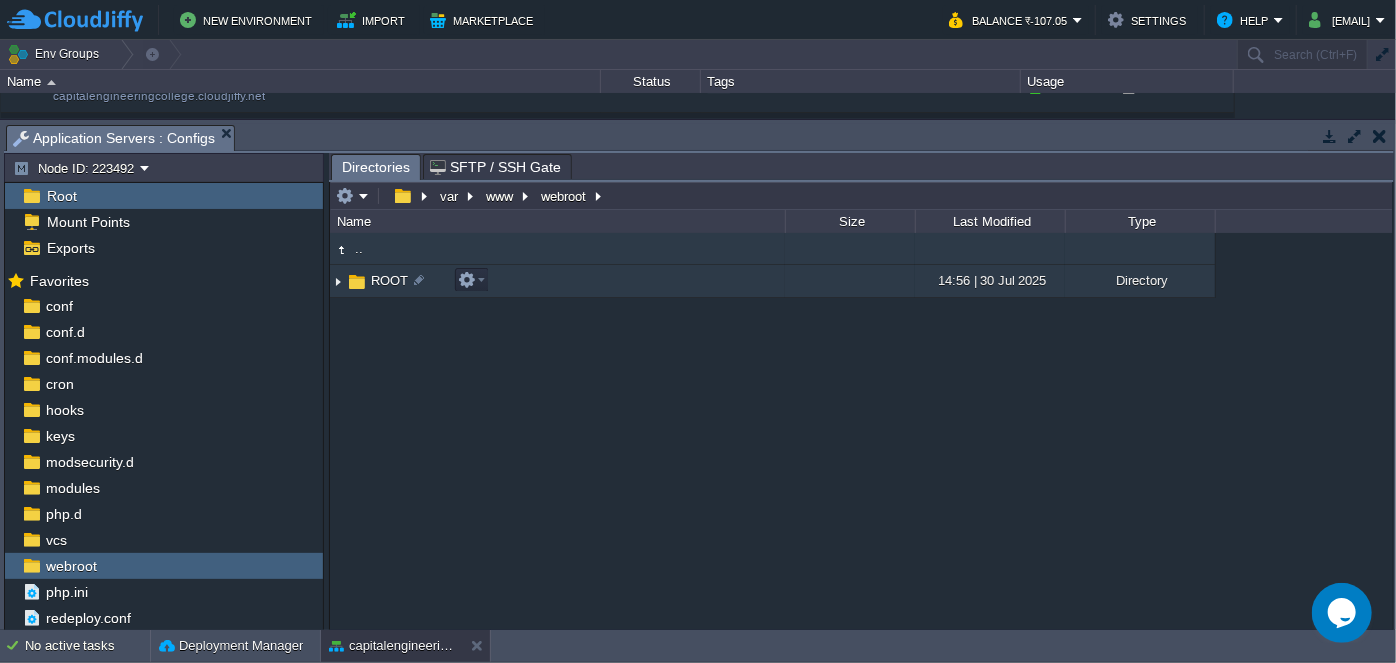 click at bounding box center [338, 281] 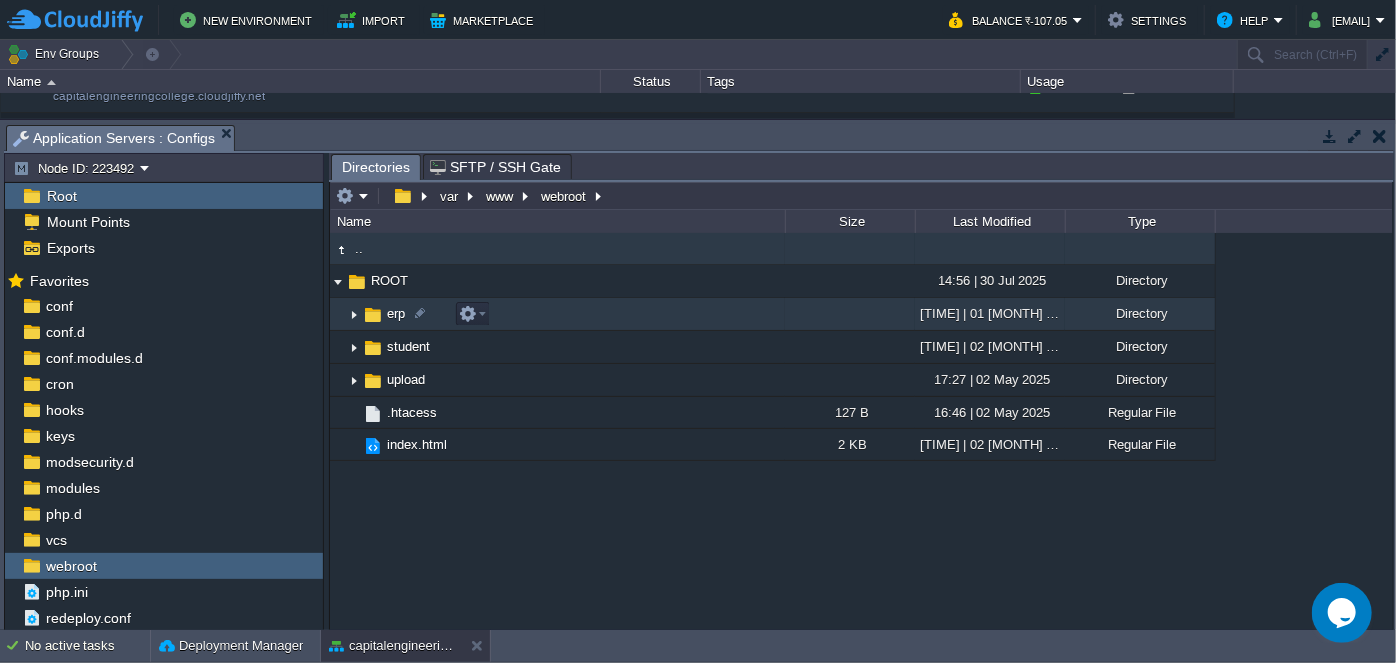 click at bounding box center [354, 314] 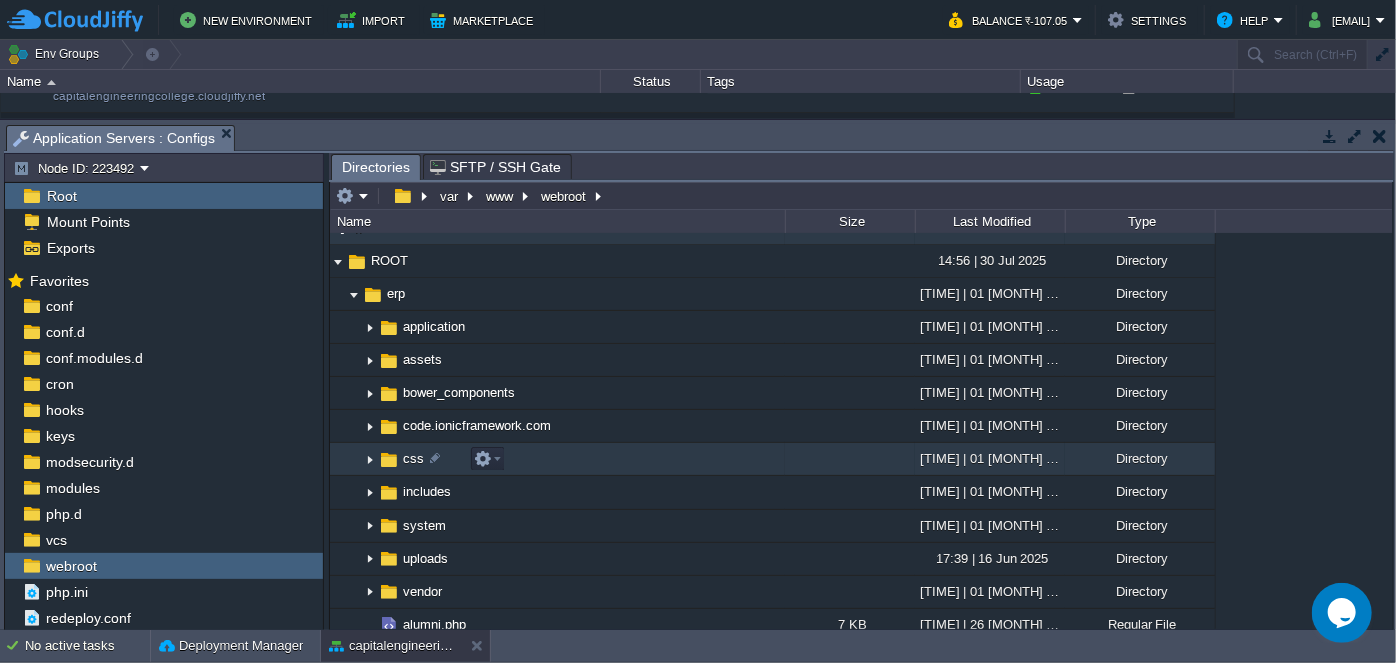 scroll, scrollTop: 0, scrollLeft: 0, axis: both 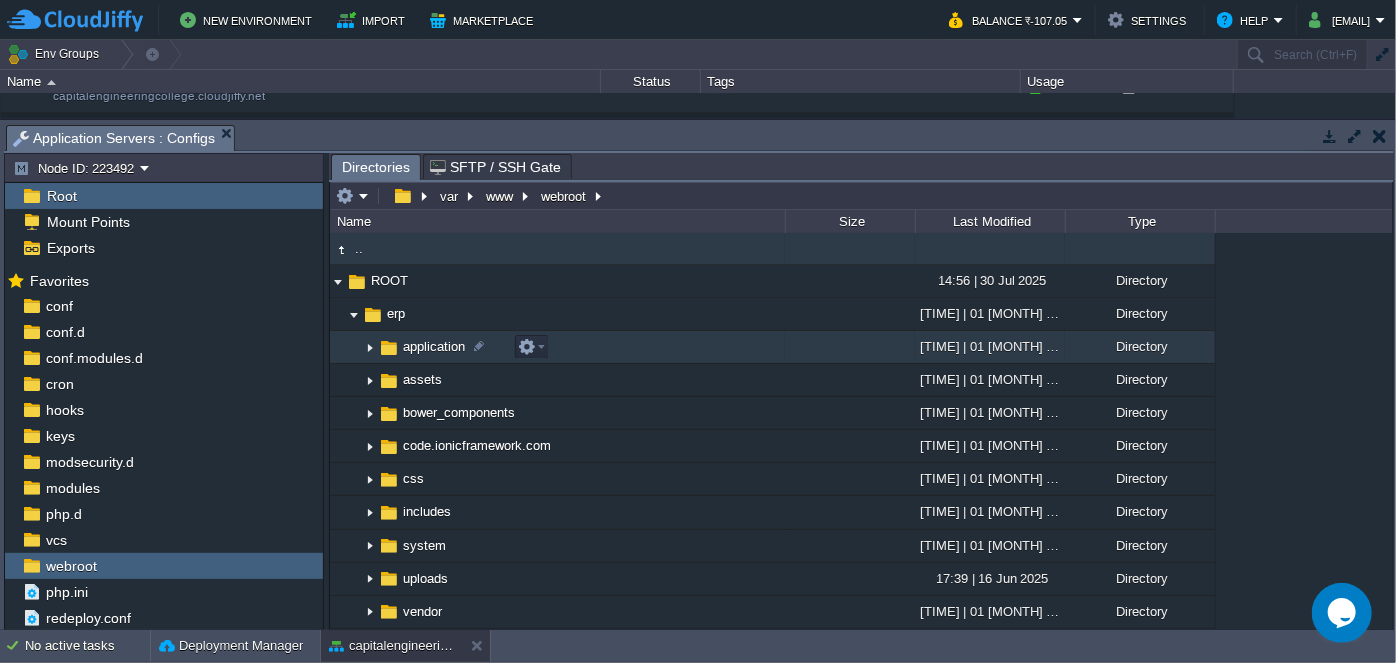 click at bounding box center [389, 348] 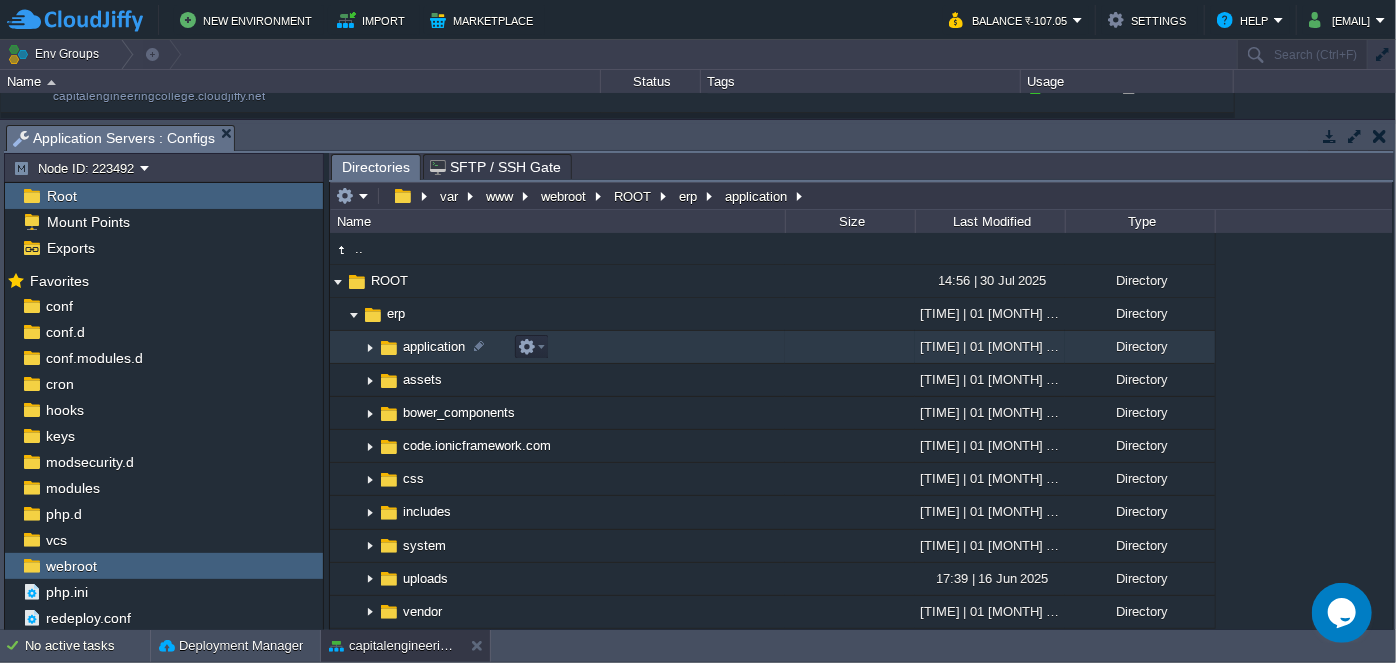 click at bounding box center (370, 347) 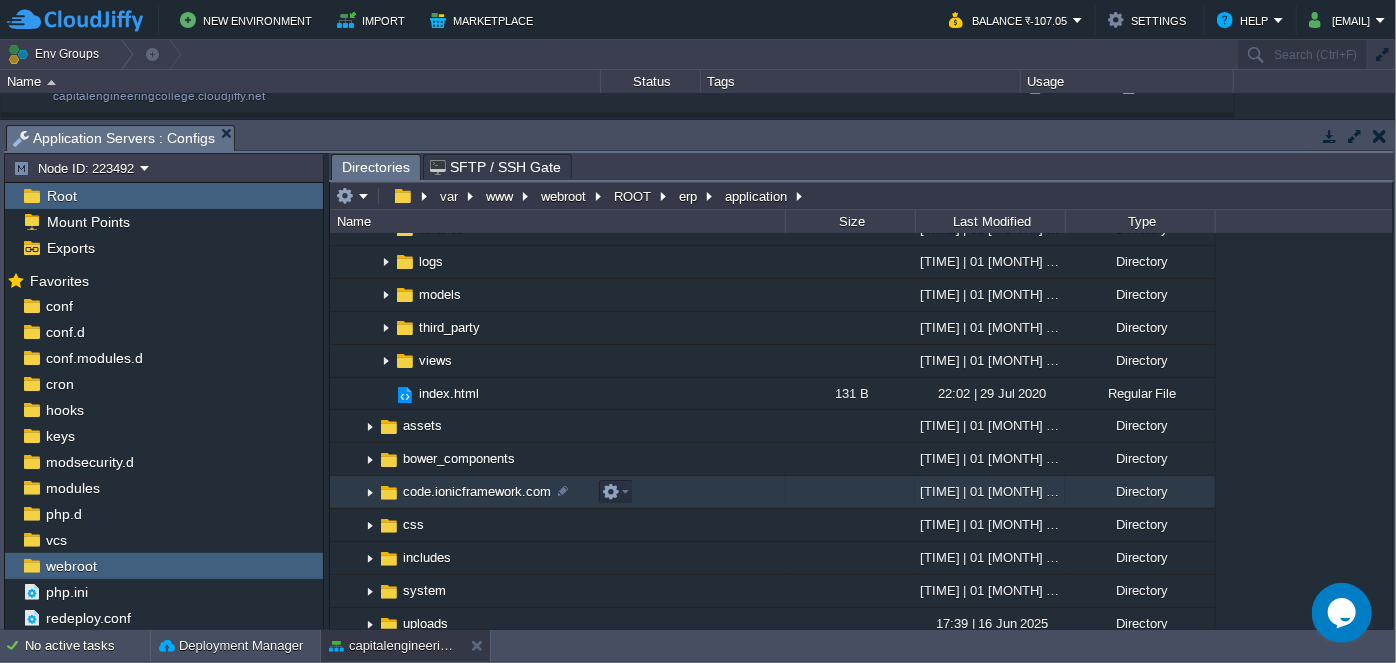 scroll, scrollTop: 292, scrollLeft: 0, axis: vertical 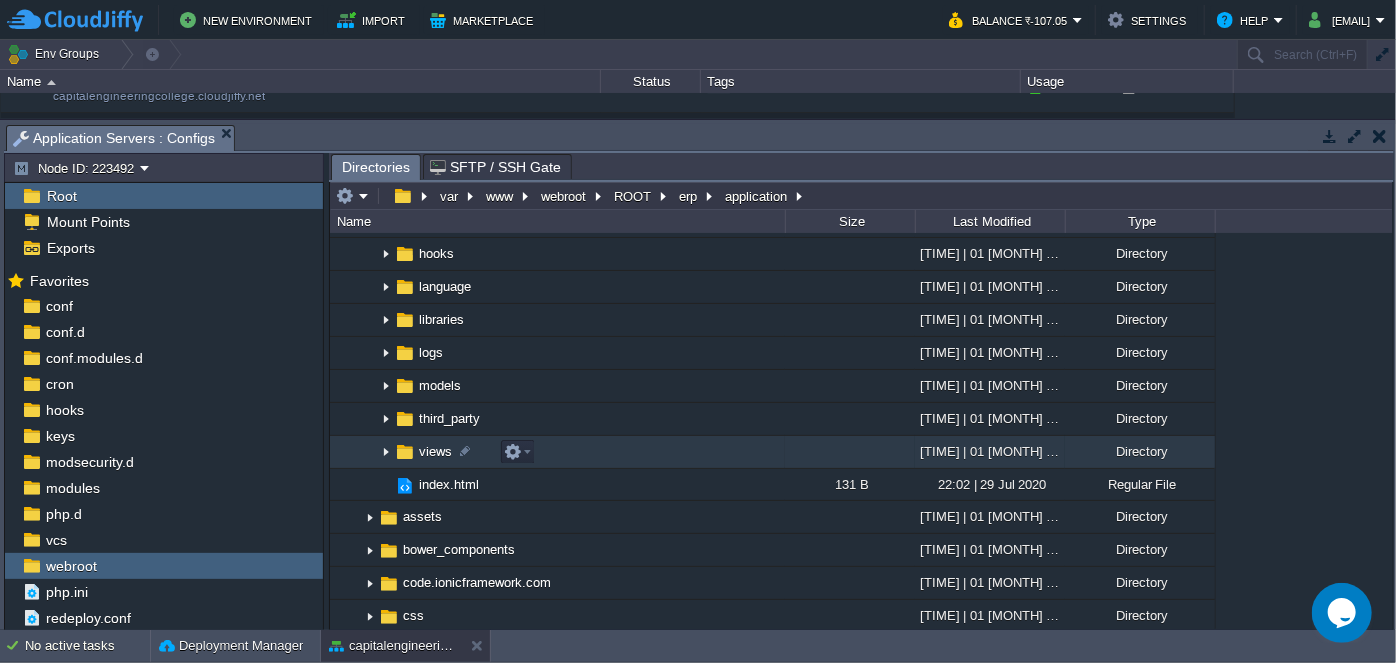 click at bounding box center (386, 452) 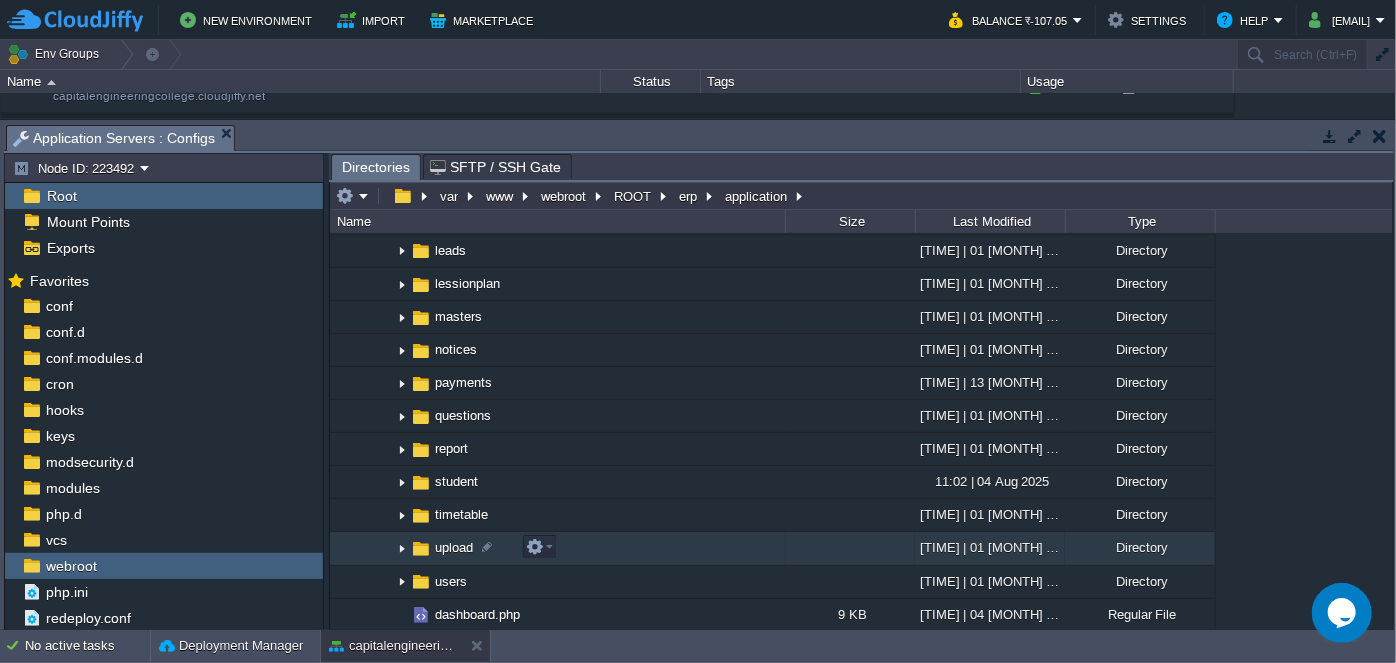 scroll, scrollTop: 1019, scrollLeft: 0, axis: vertical 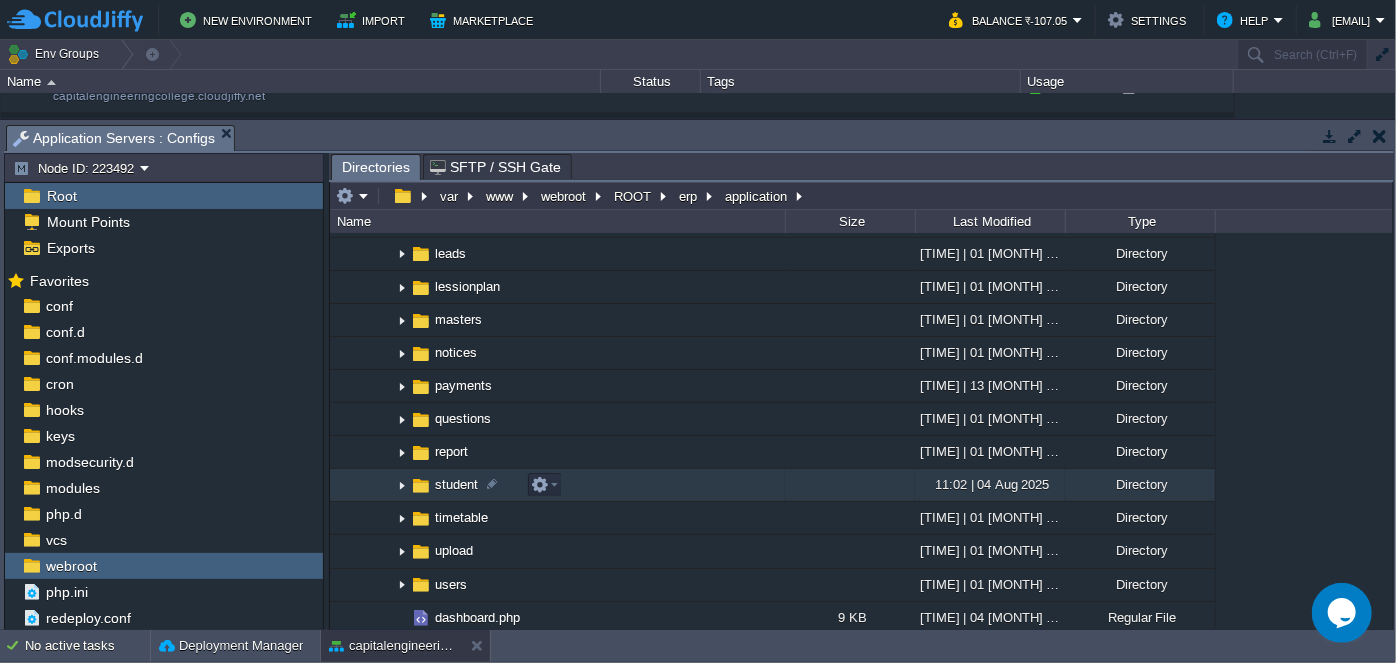 click at bounding box center [402, 485] 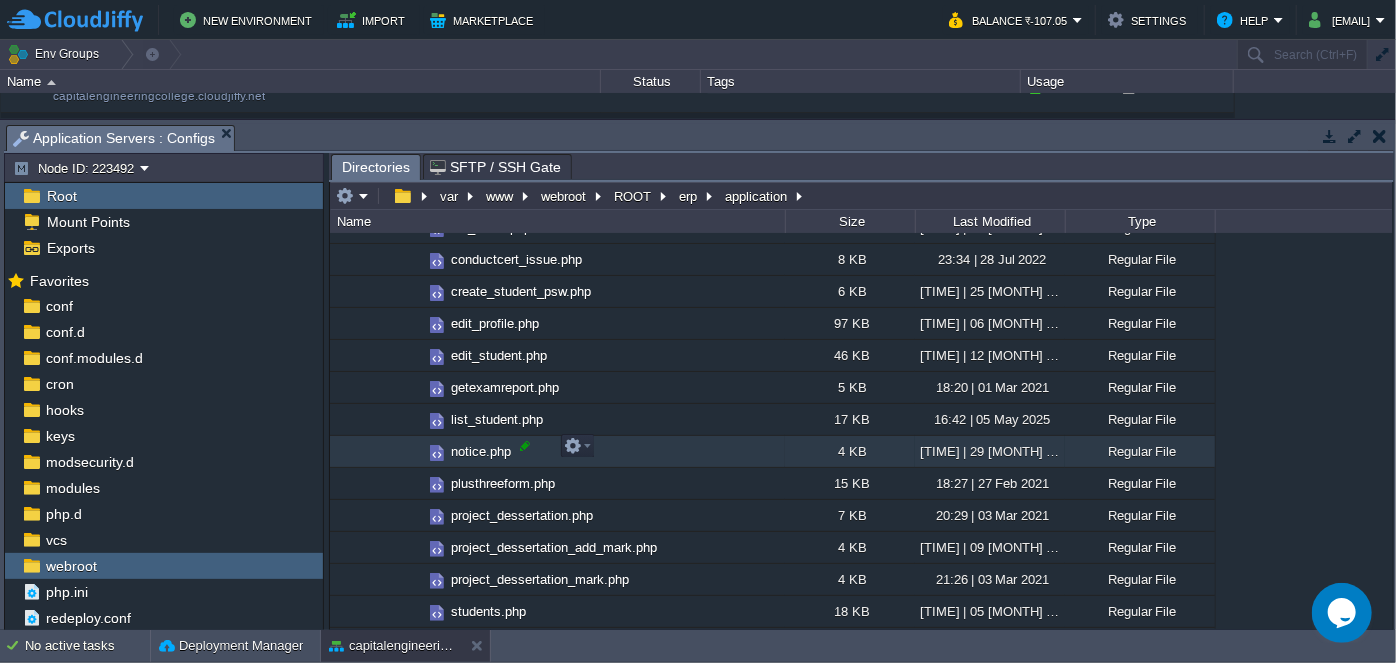 scroll, scrollTop: 1565, scrollLeft: 0, axis: vertical 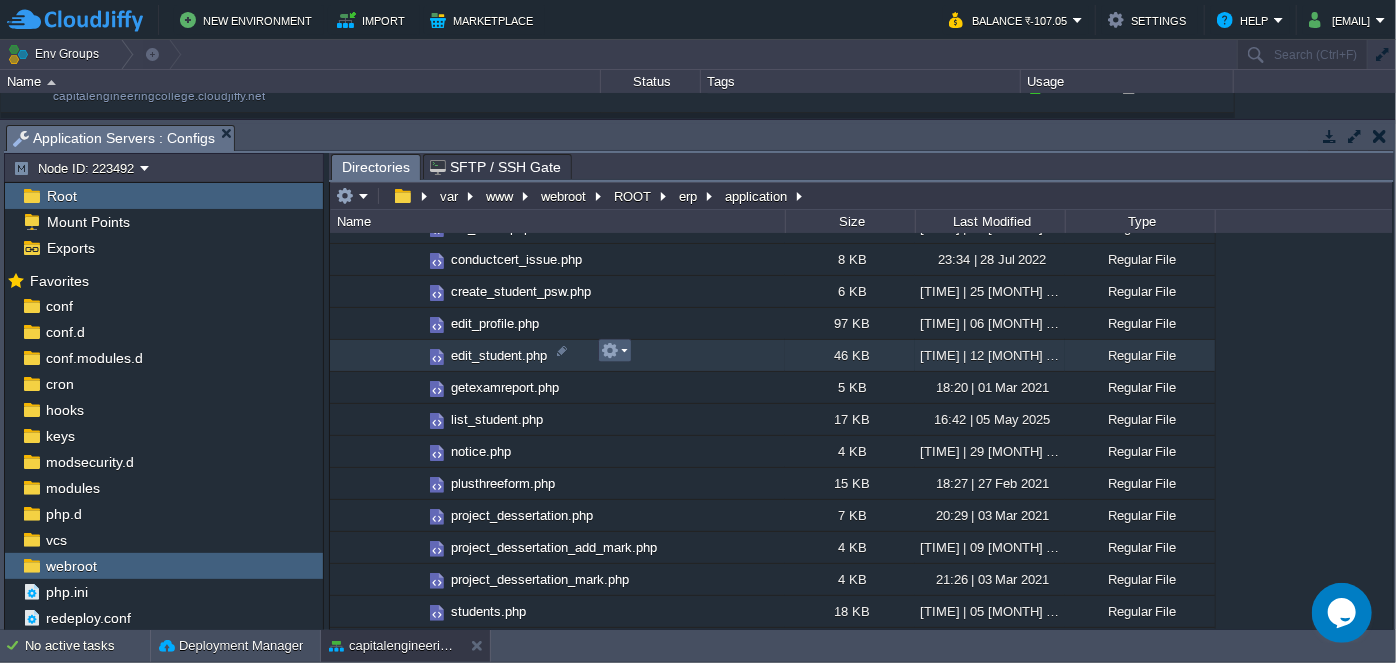 click at bounding box center [614, 351] 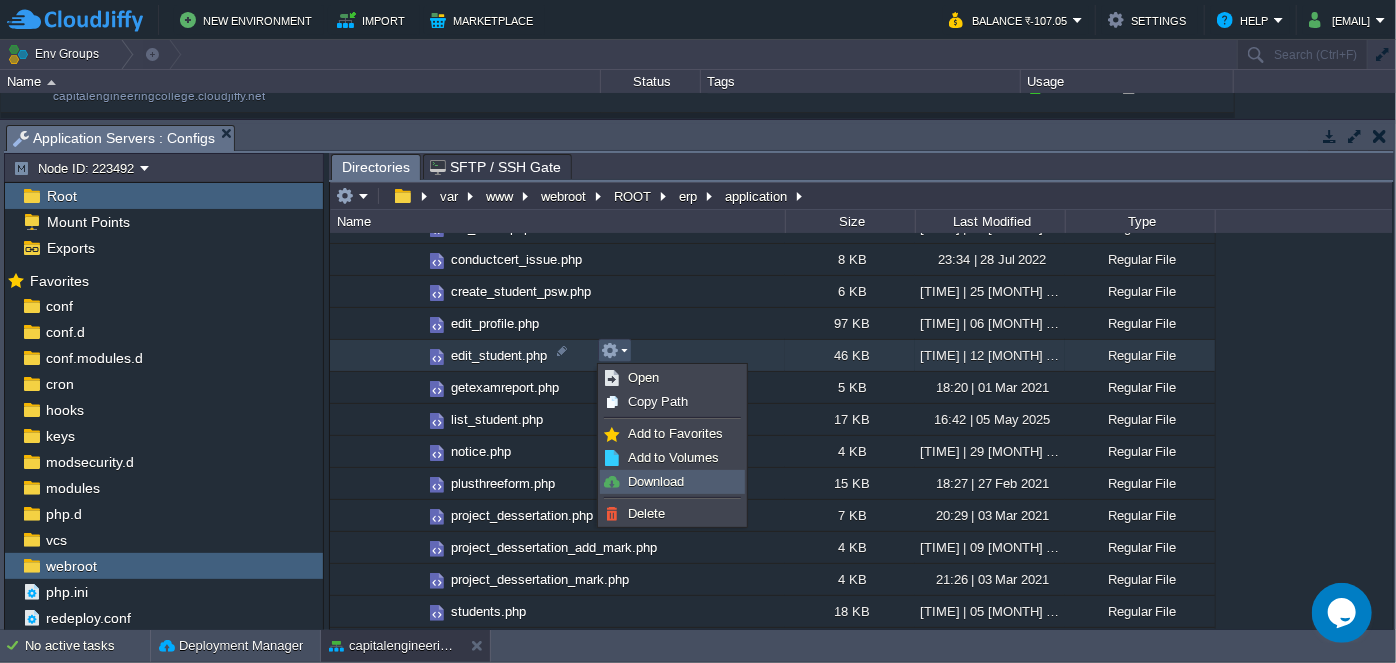 click on "Download" at bounding box center (656, 481) 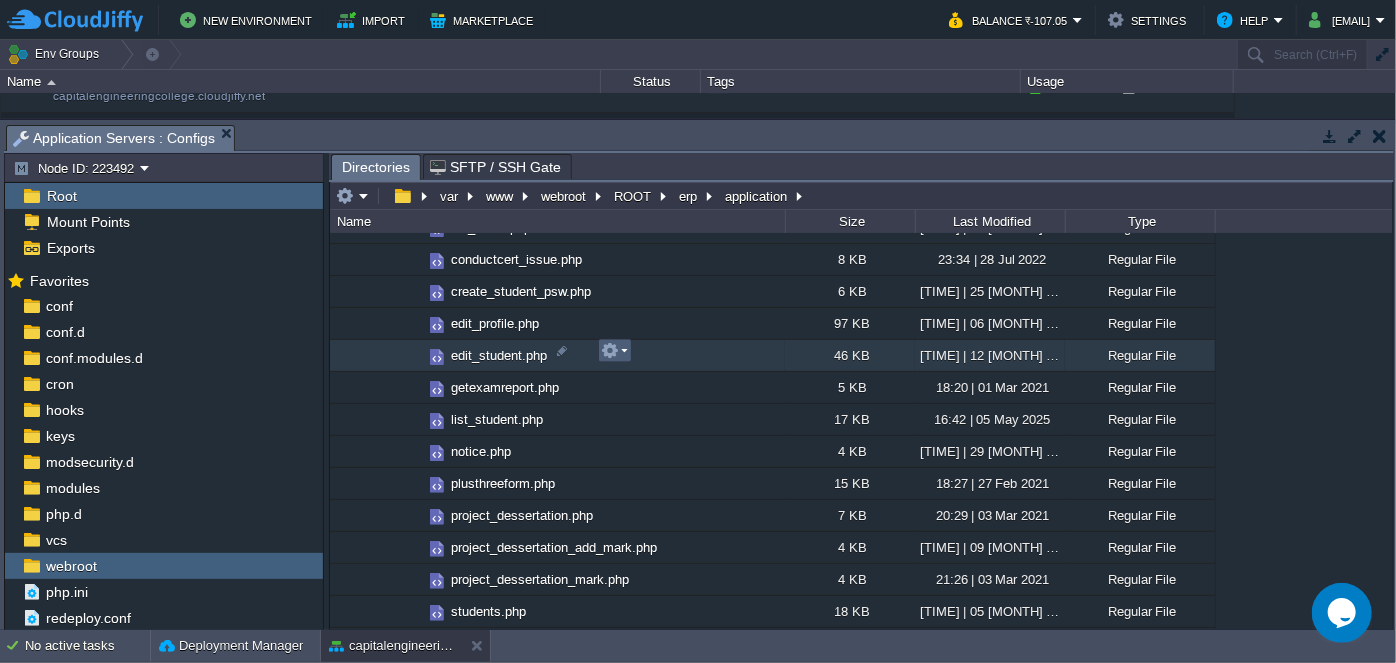 click at bounding box center (614, 351) 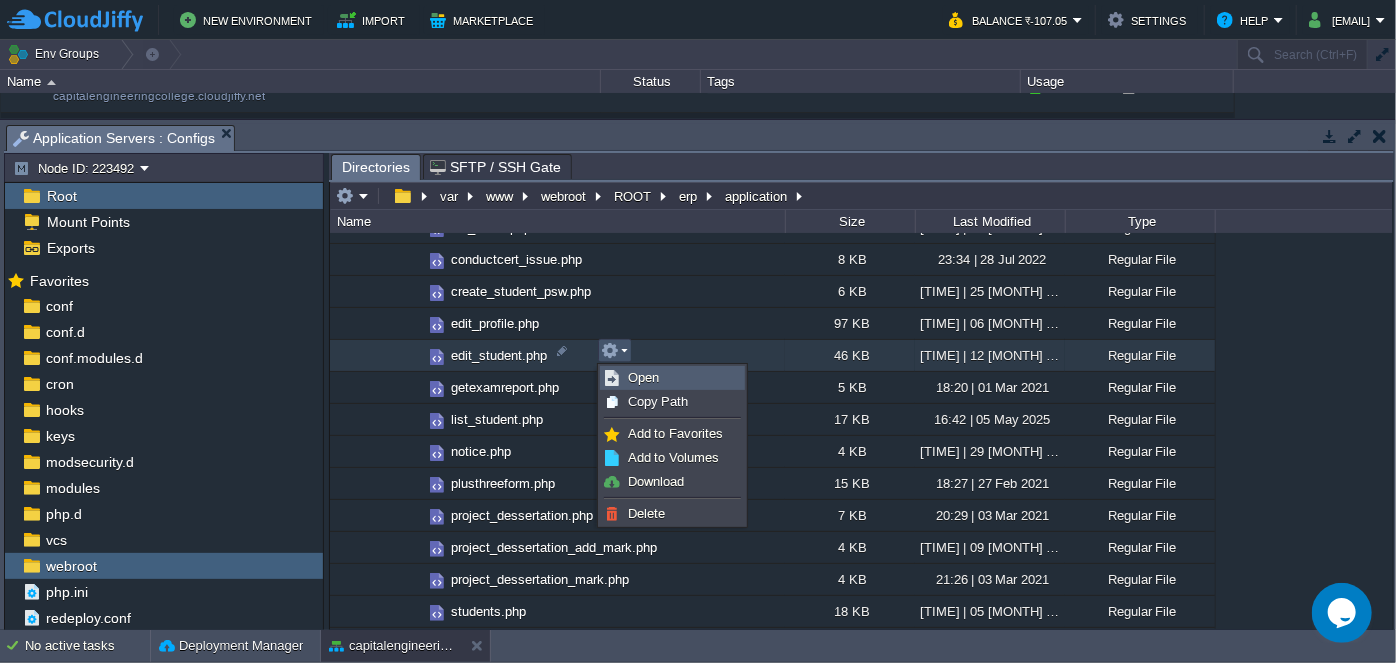 click on "Open" at bounding box center (643, 377) 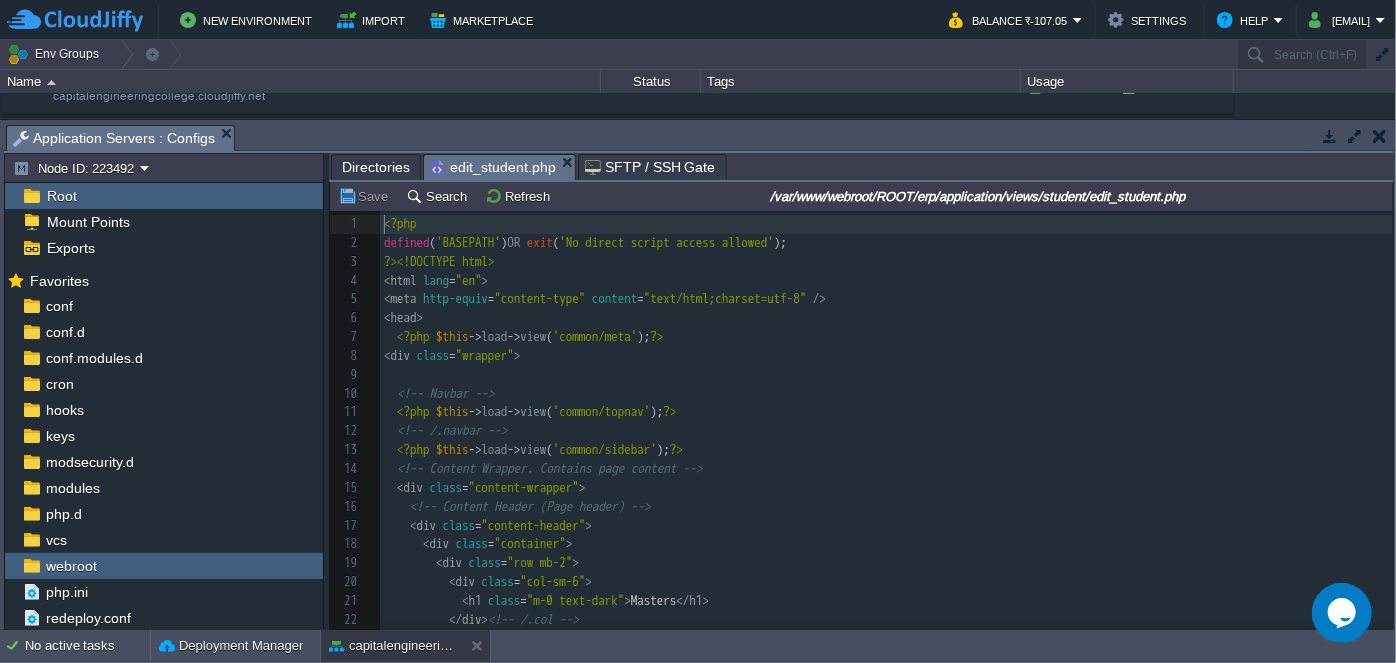 scroll, scrollTop: 6, scrollLeft: 0, axis: vertical 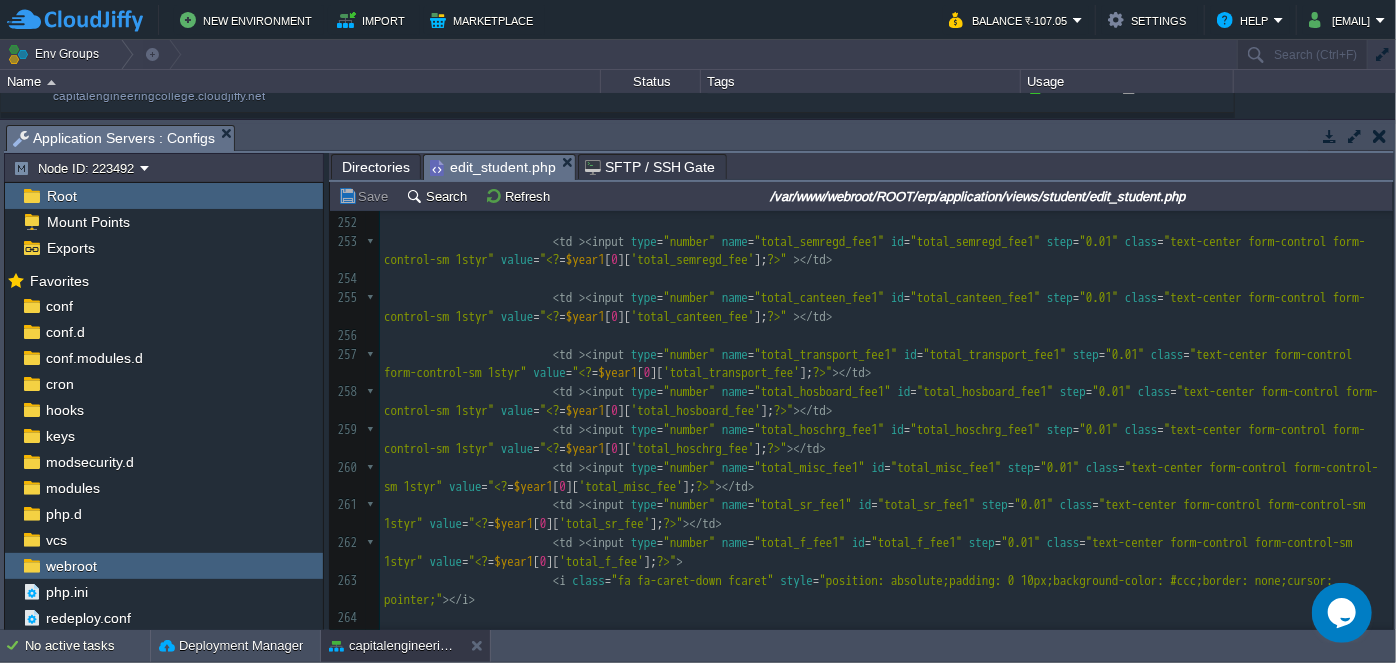 type on "-" 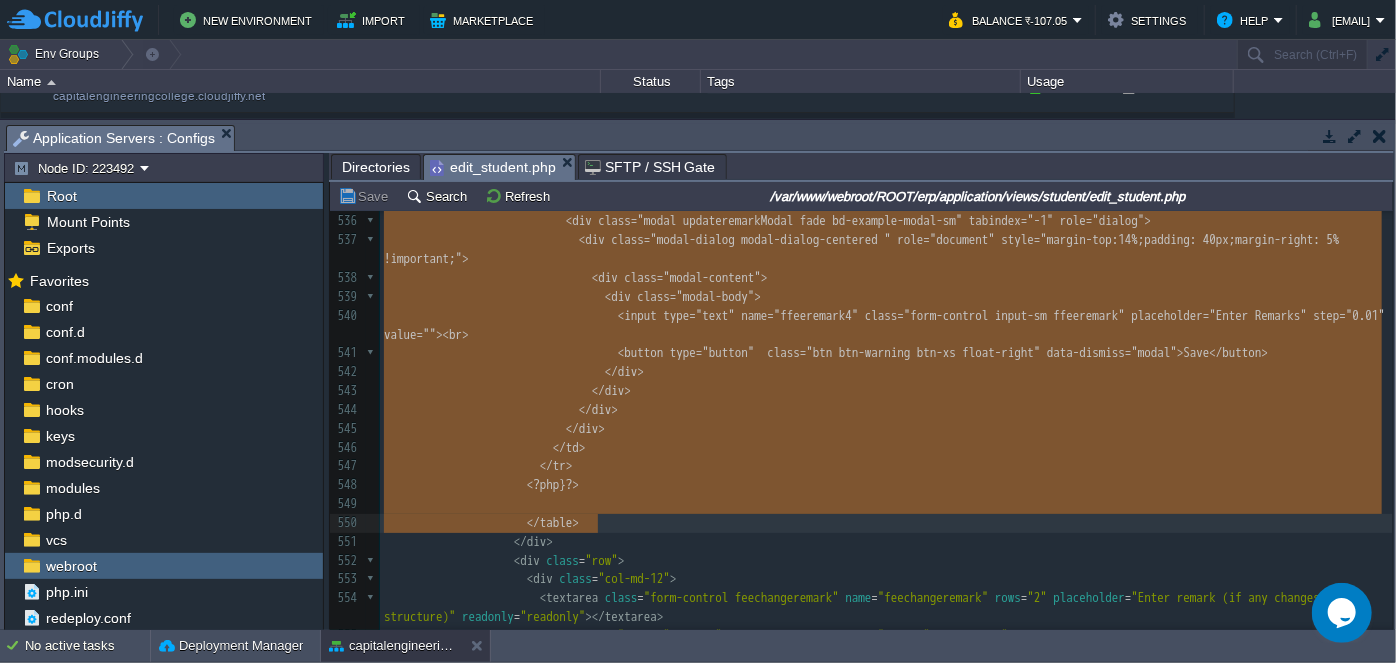 drag, startPoint x: 535, startPoint y: 307, endPoint x: 760, endPoint y: 515, distance: 306.41312 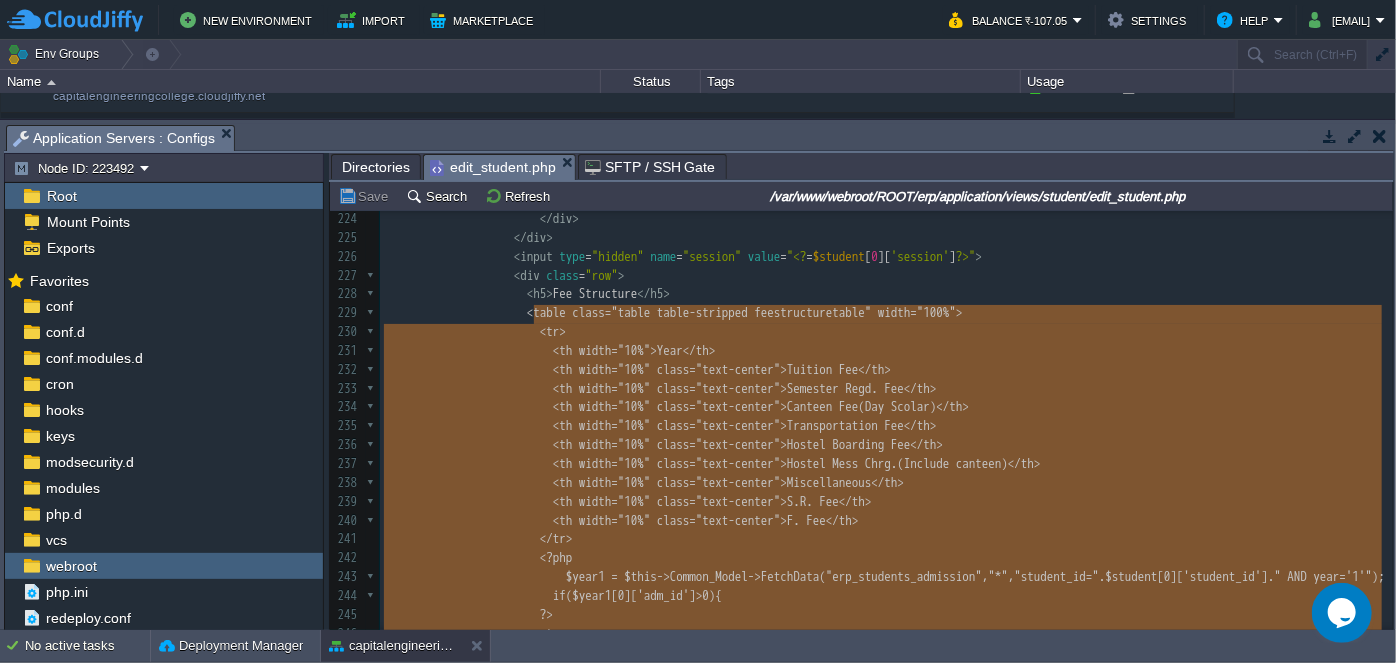 paste 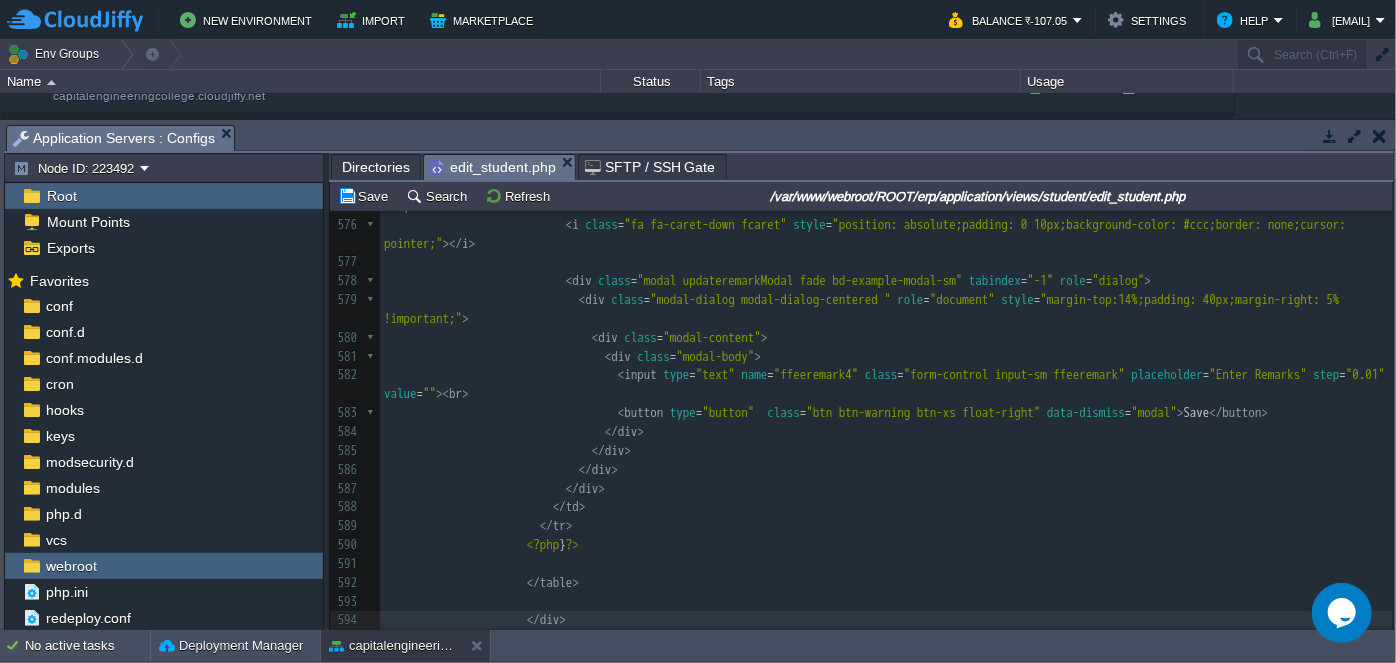 click on "</ td >" at bounding box center (886, 507) 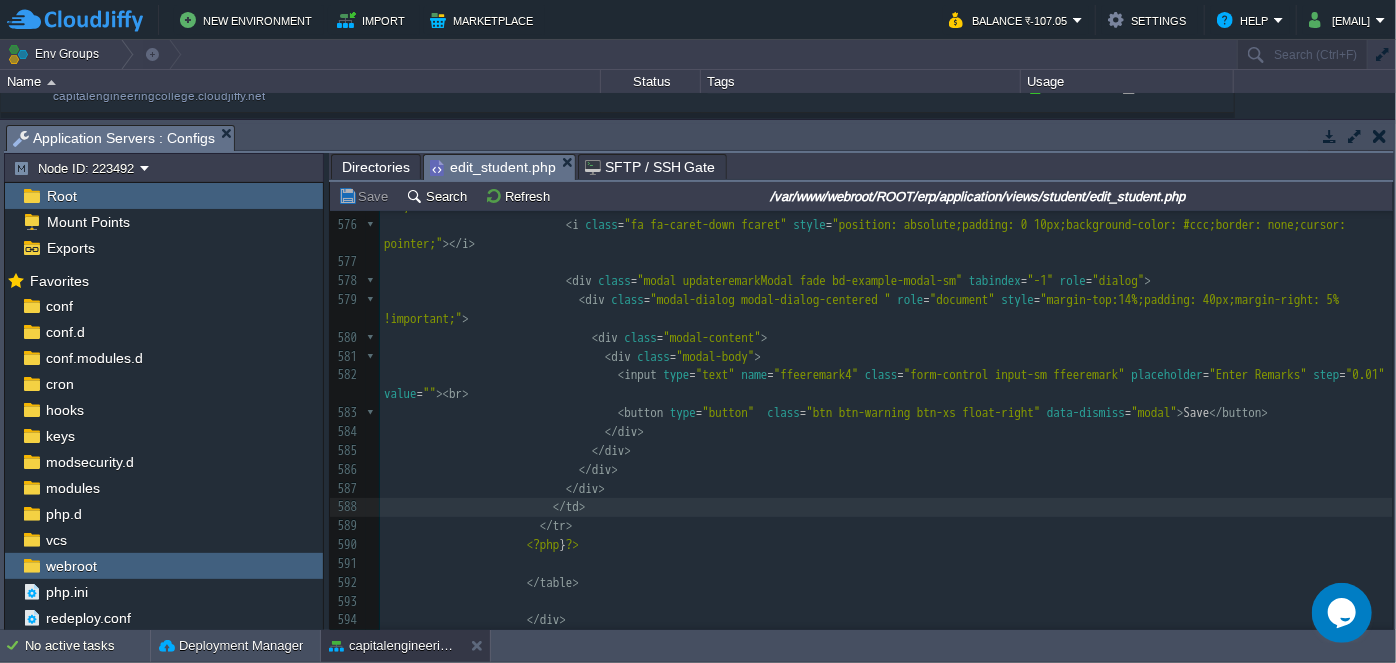 scroll, scrollTop: 13271, scrollLeft: 0, axis: vertical 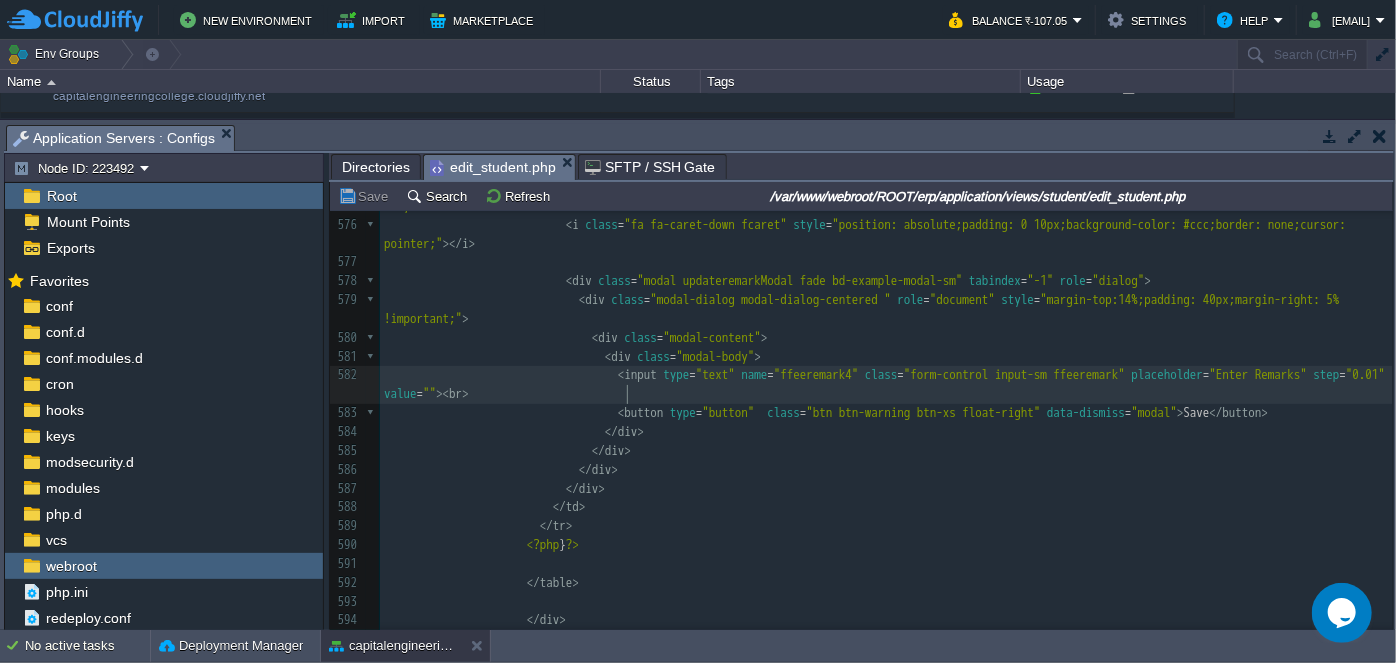 click on "< input   type = "text"   name = "ffeeremark4"   class = "form-control input-sm ffeeremark"   placeholder = "Enter Remarks"   step = "0.01"   value = "" >< br >" at bounding box center [886, 385] 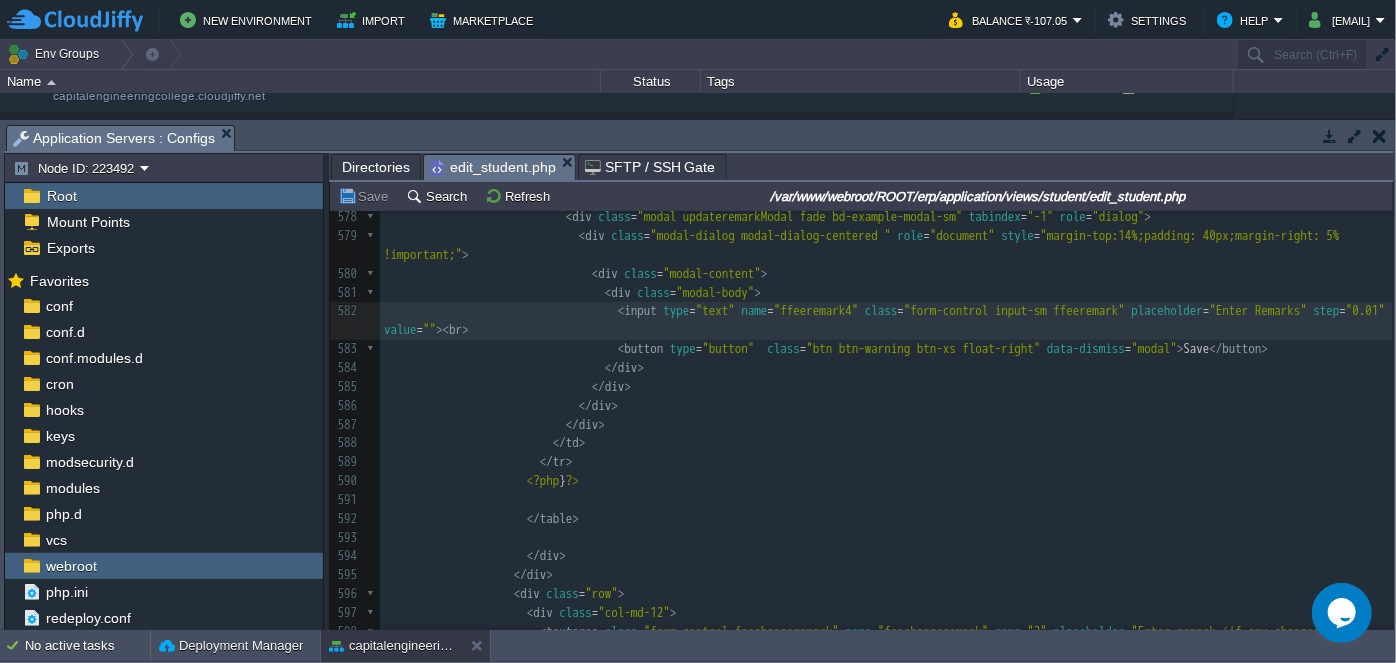 scroll, scrollTop: 13309, scrollLeft: 0, axis: vertical 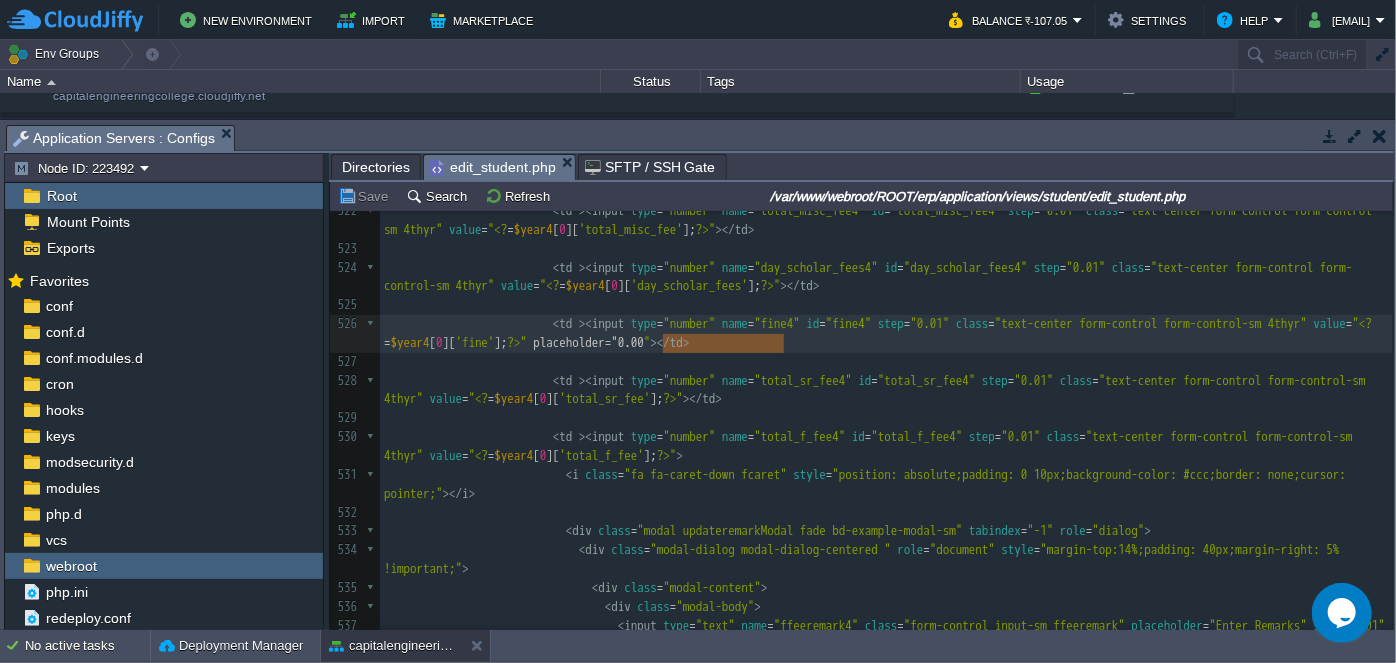 type on "placeholder="0.00"" 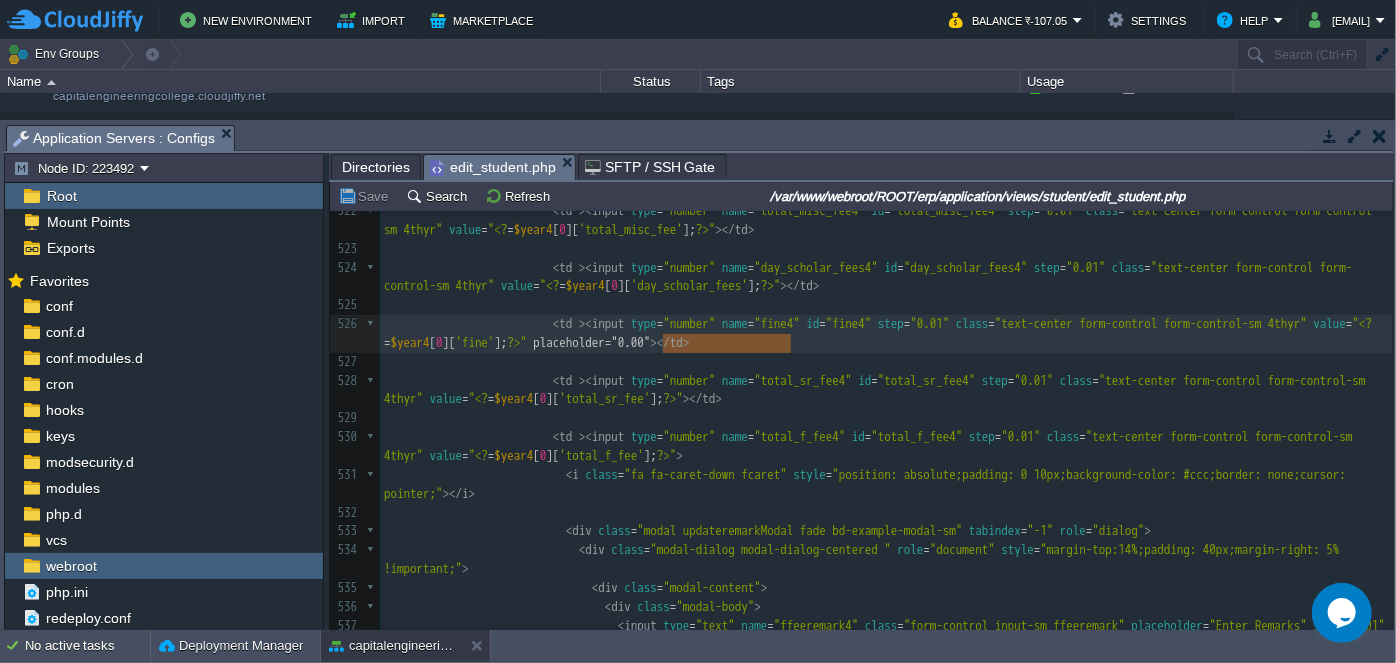 drag, startPoint x: 659, startPoint y: 343, endPoint x: 789, endPoint y: 344, distance: 130.00385 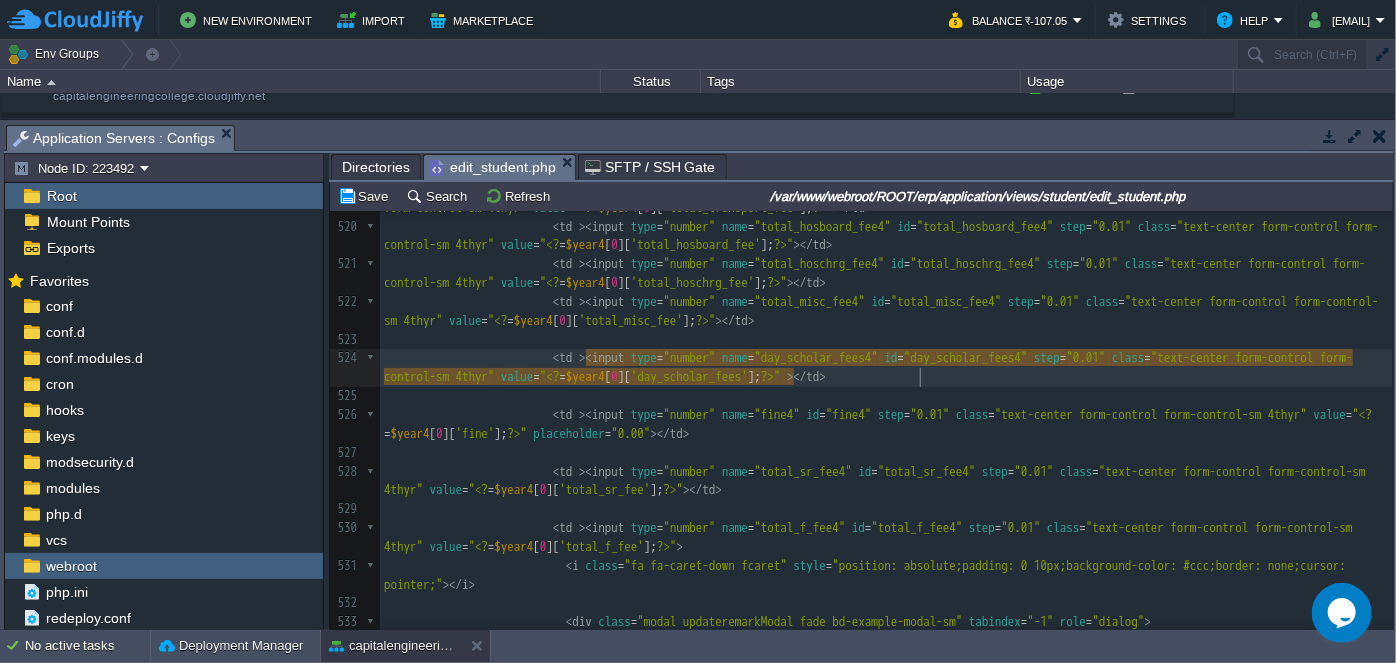 paste 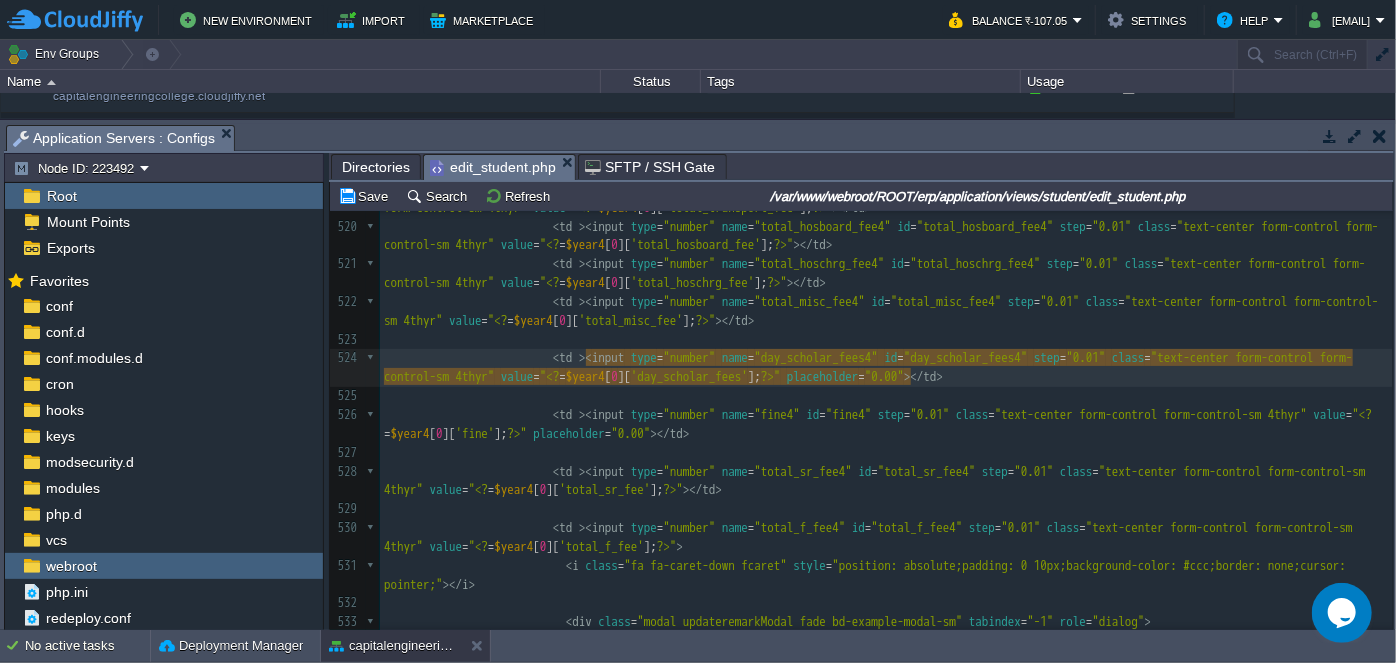 click on "​" at bounding box center (886, 396) 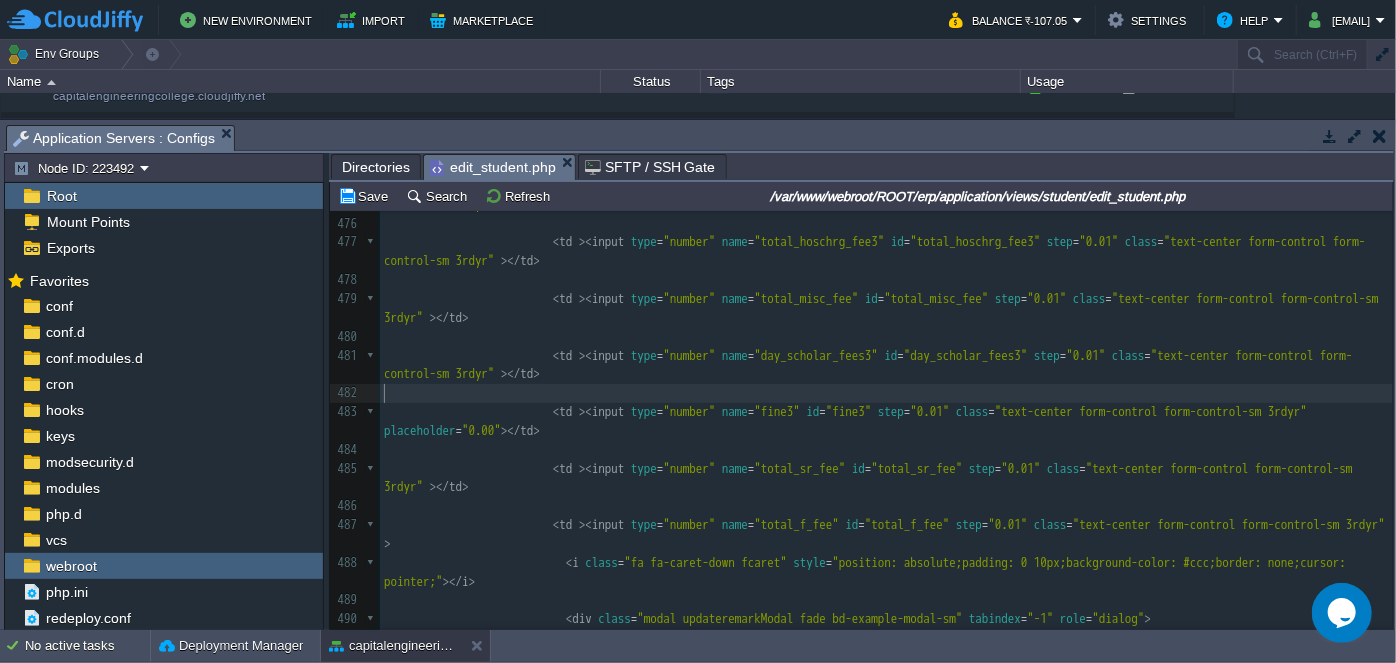 click on "​" at bounding box center (886, 393) 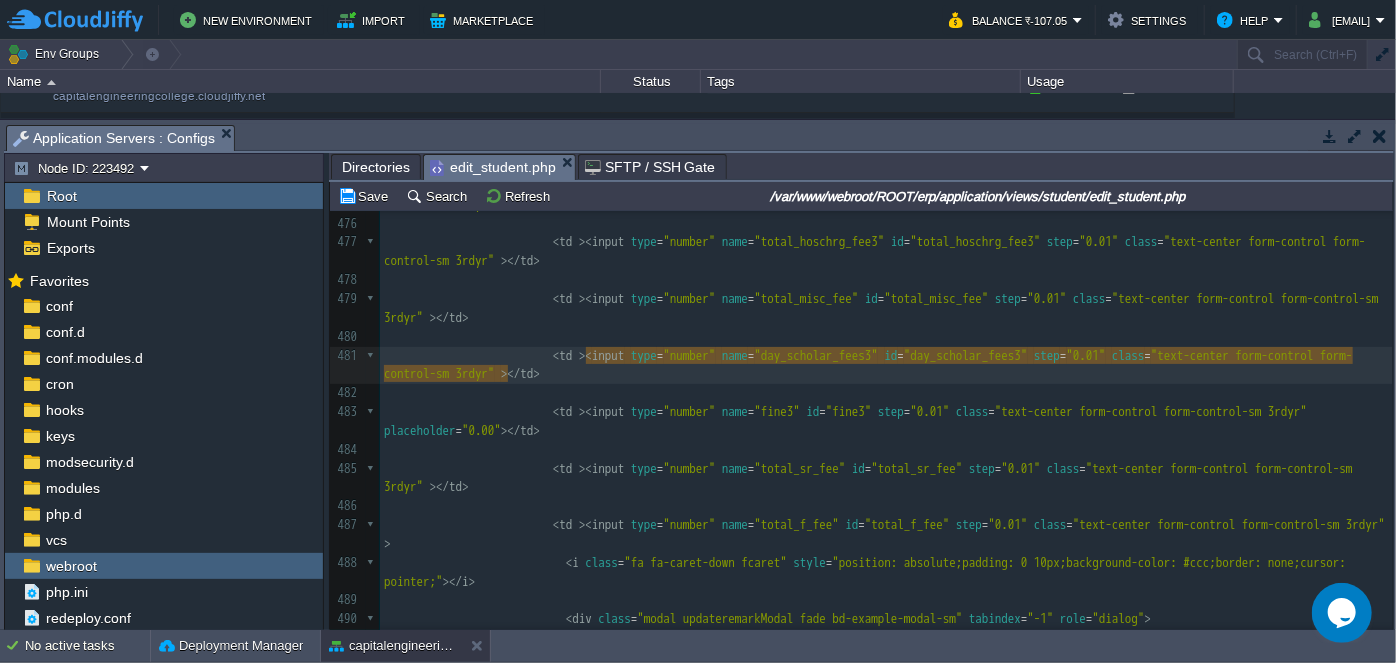paste 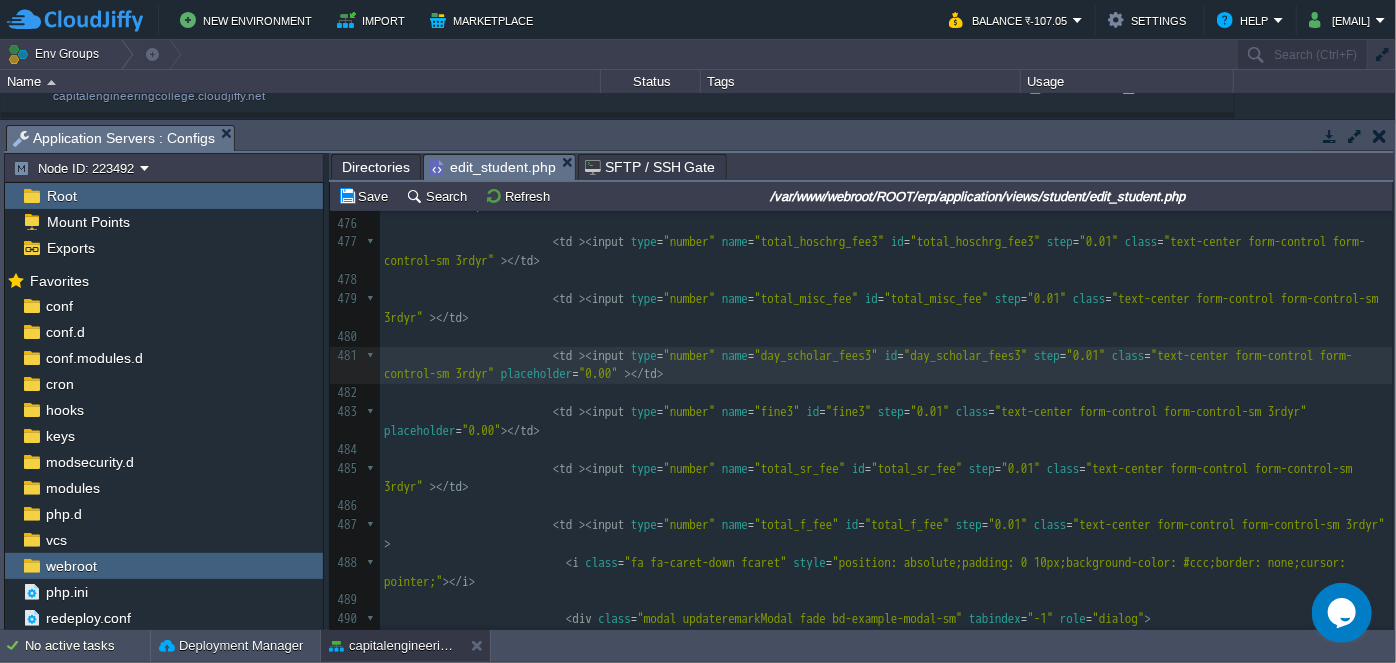 scroll, scrollTop: 10621, scrollLeft: 0, axis: vertical 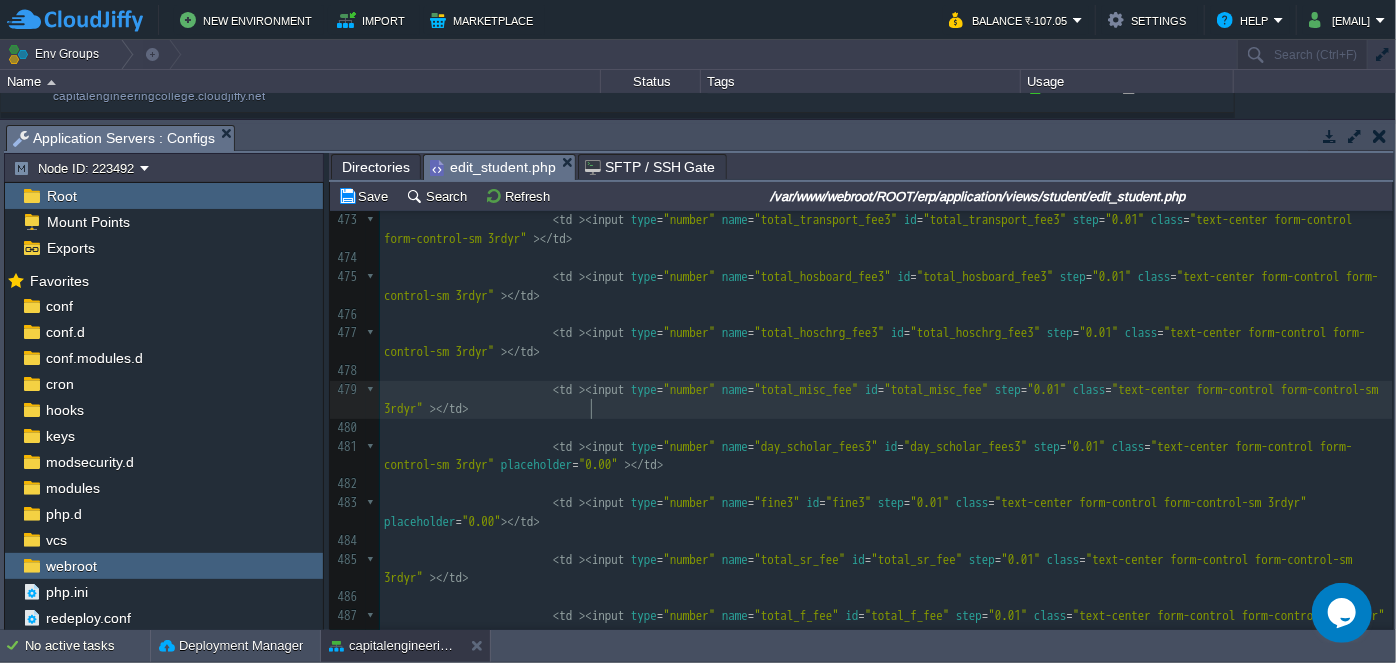 click on "< td   >< input   type = "number"   name = "total_misc_fee"   id = "total_misc_fee"   step = "0.01"   class = "text-center form-control form-control-sm 3rdyr"   ></ td >" at bounding box center (886, 400) 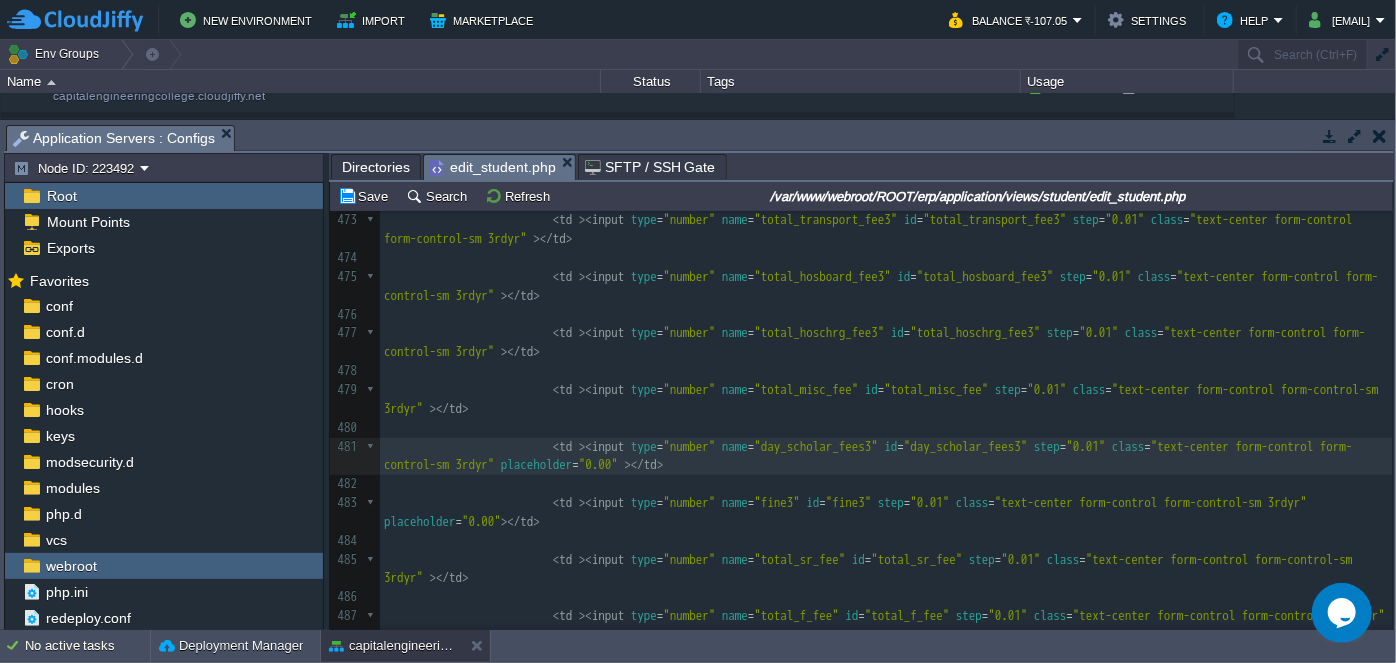scroll, scrollTop: 10533, scrollLeft: 0, axis: vertical 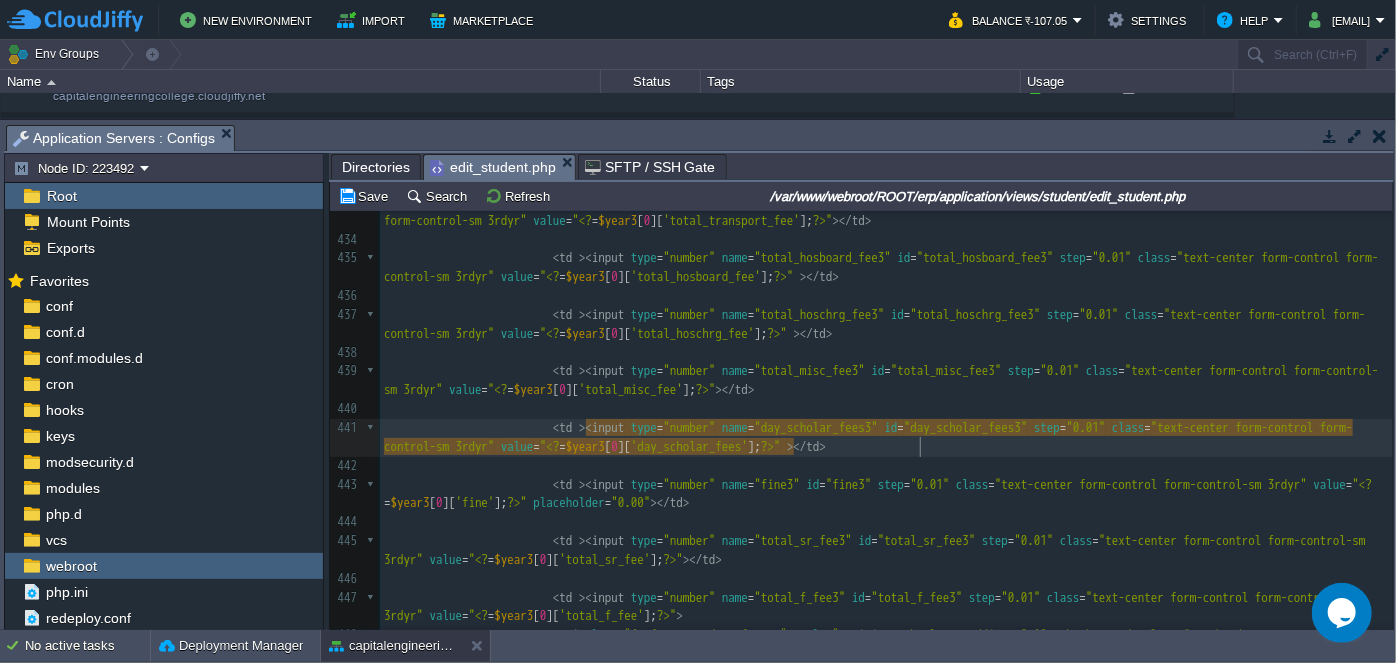 paste 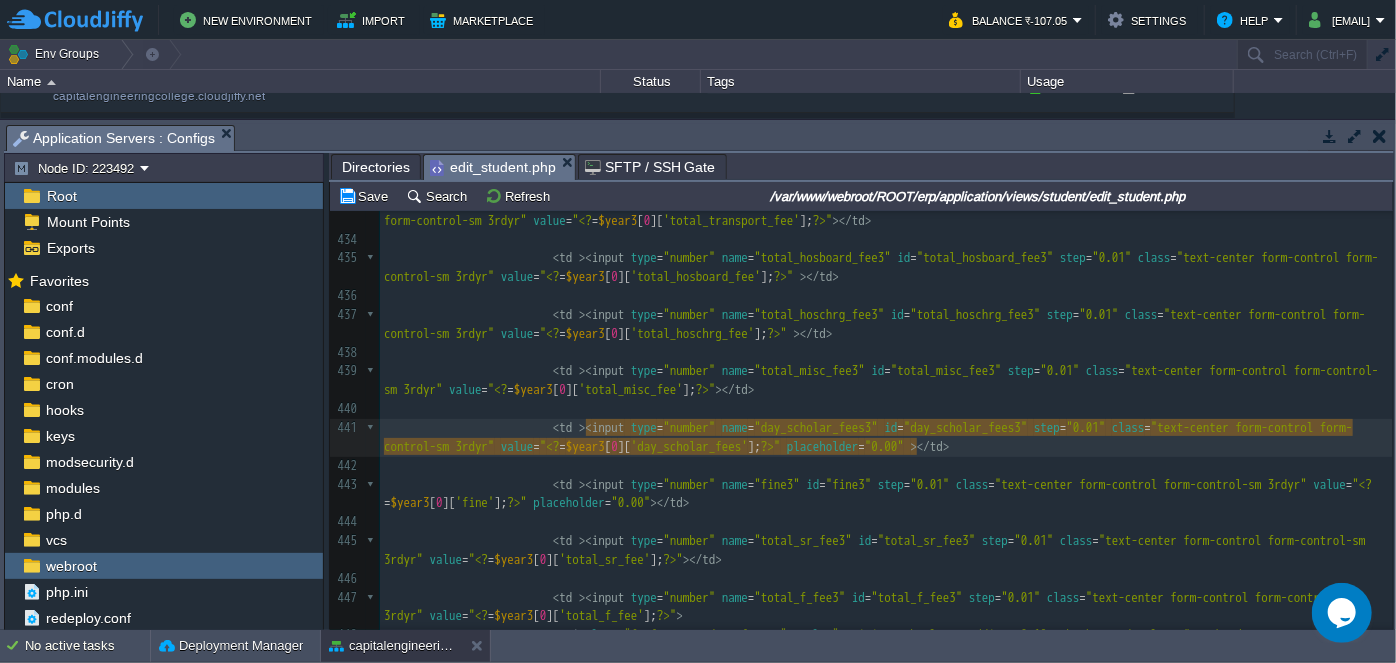 click on "​" at bounding box center (886, 409) 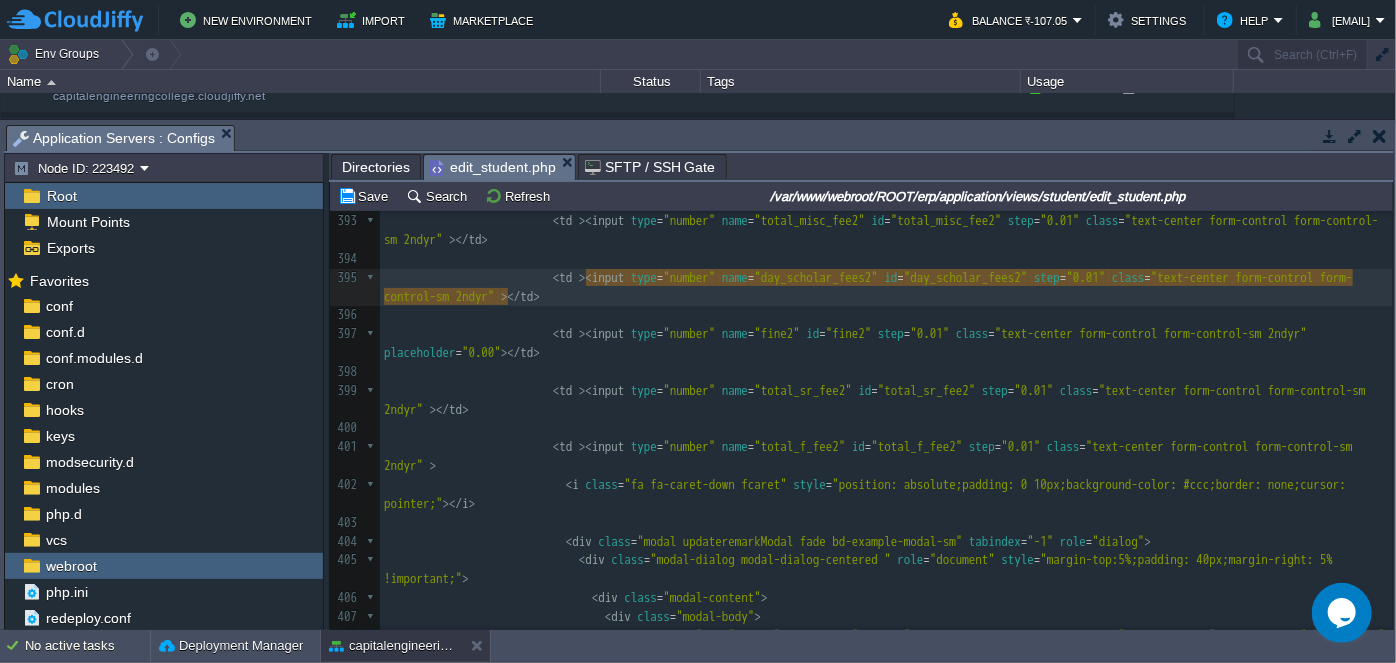 paste 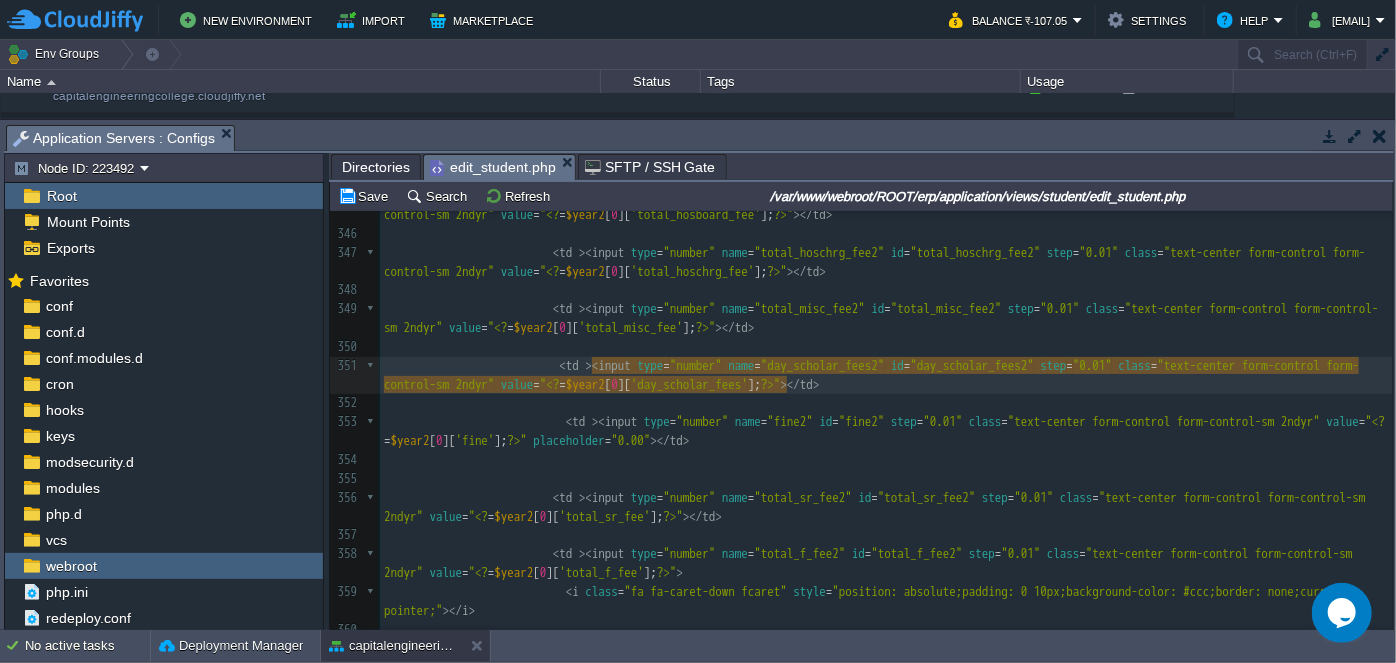 click on "​" at bounding box center (886, 403) 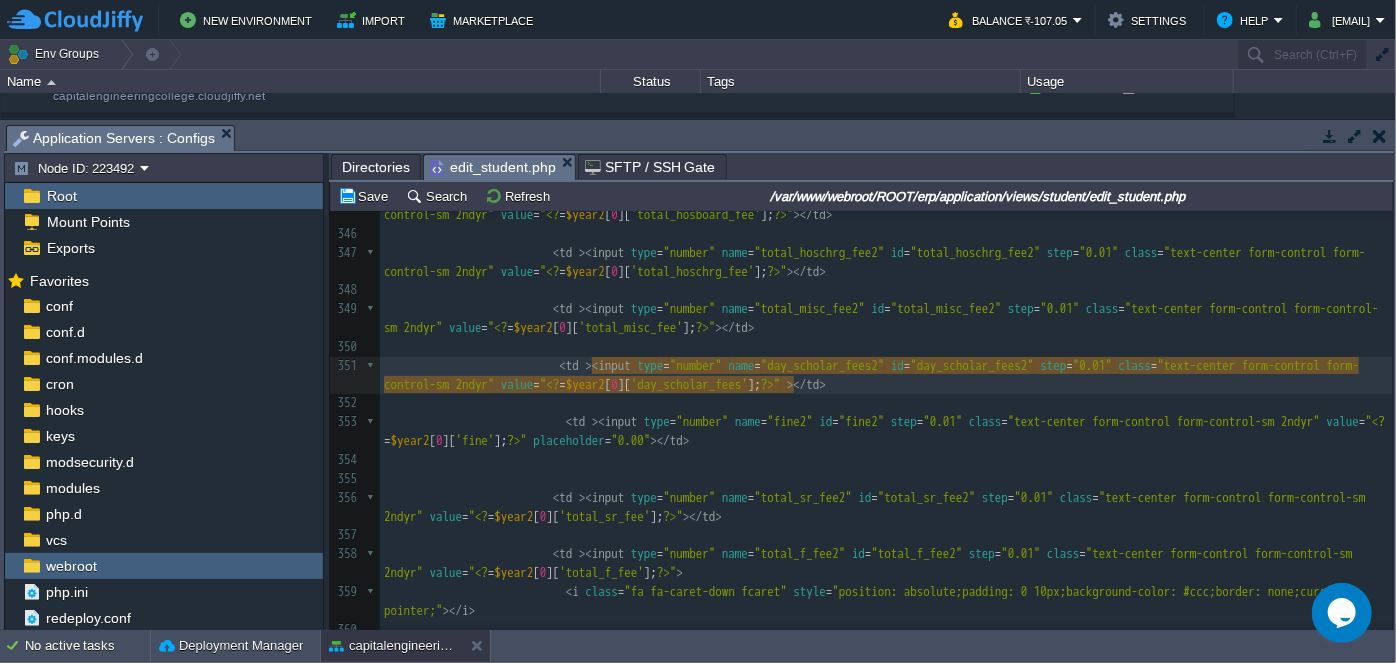 paste 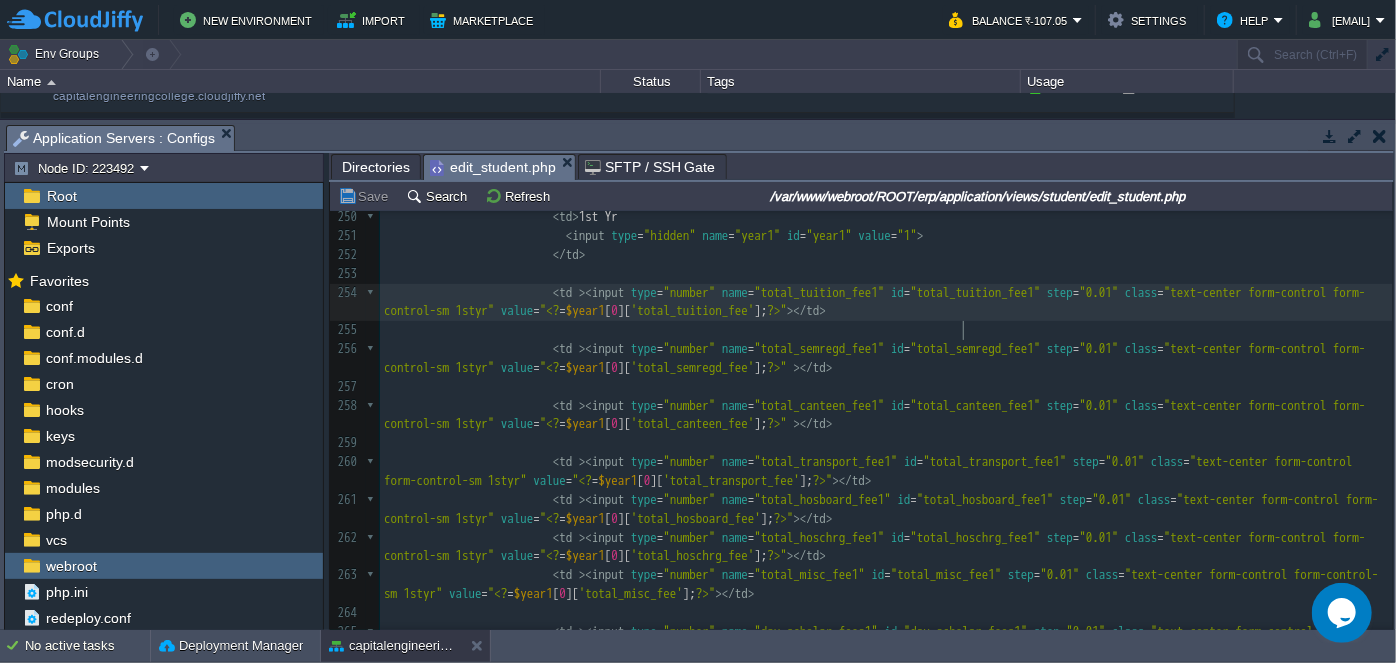 click on "</ td >" at bounding box center [886, 255] 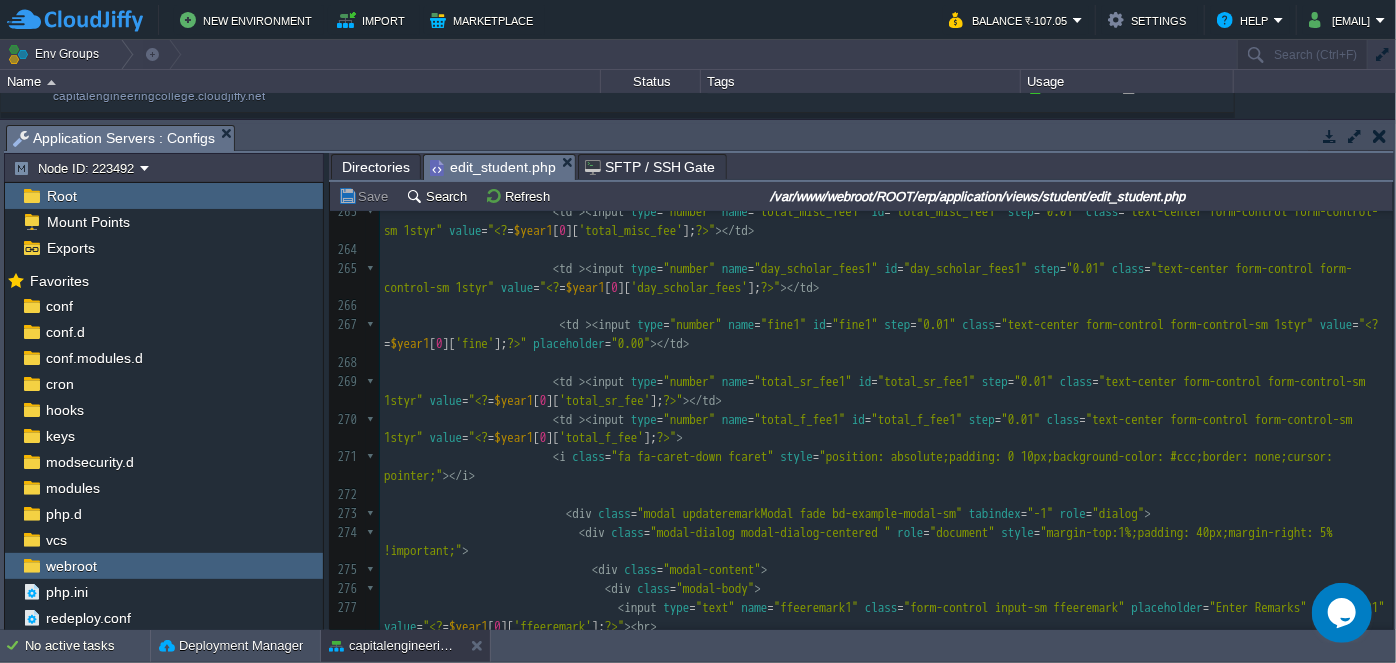 click on "​" at bounding box center [886, 363] 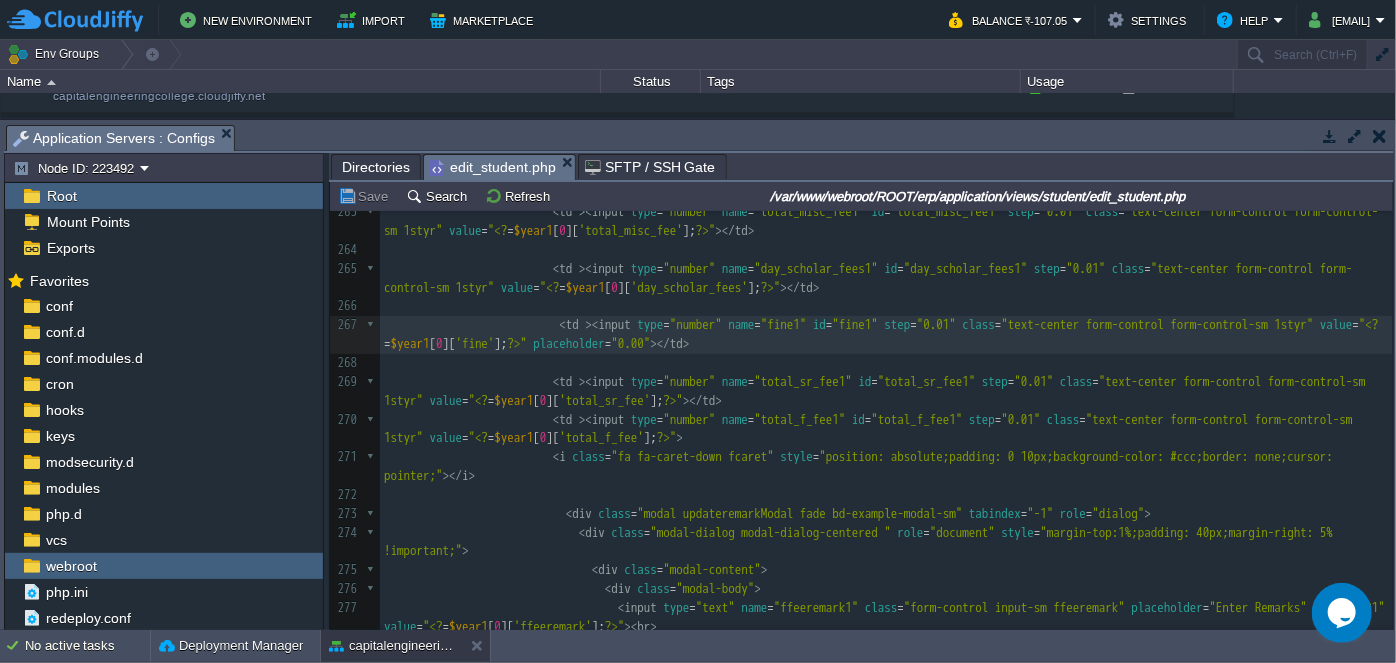 click on "​" at bounding box center [886, 363] 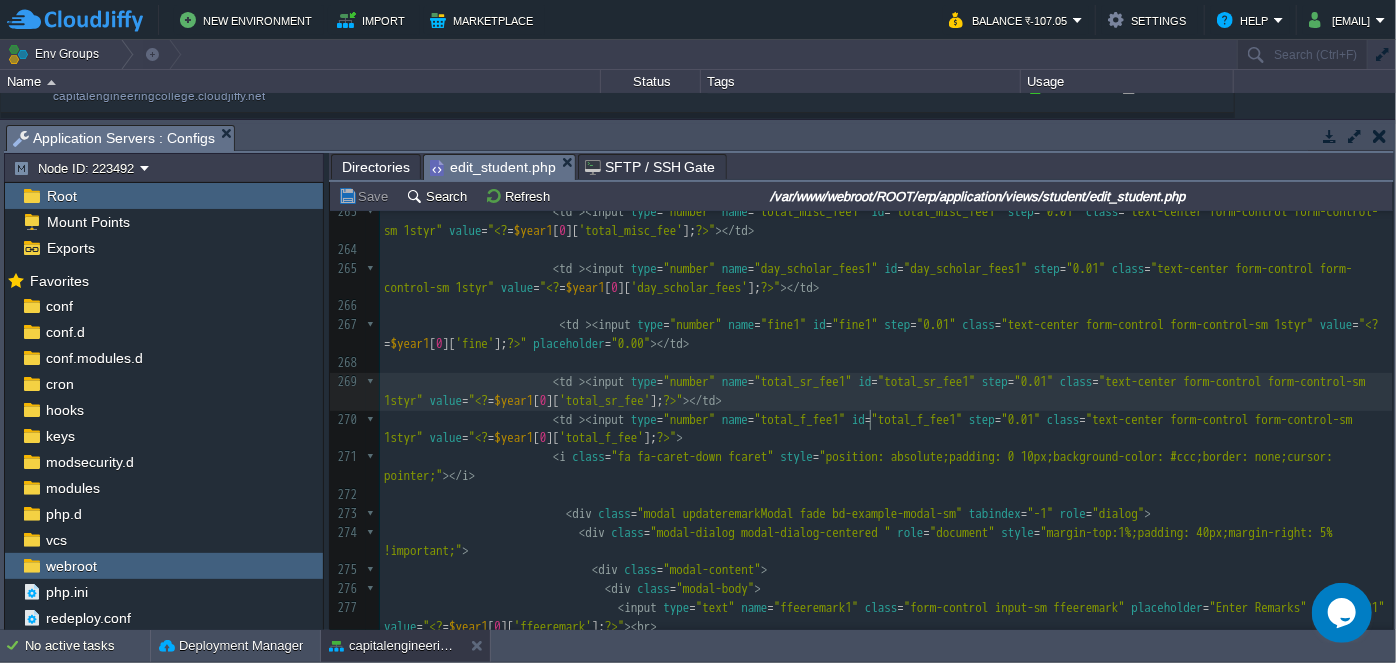click on "< td   >< input   type = "number"   name = "total_sr_fee1"   id = "total_sr_fee1"   step = "0.01"   class = "text-center form-control form-control-sm 1styr"   value = " <? = $year1 [ 0 ][ 'total_sr_fee' ]; ?> " ></ td >" at bounding box center (886, 392) 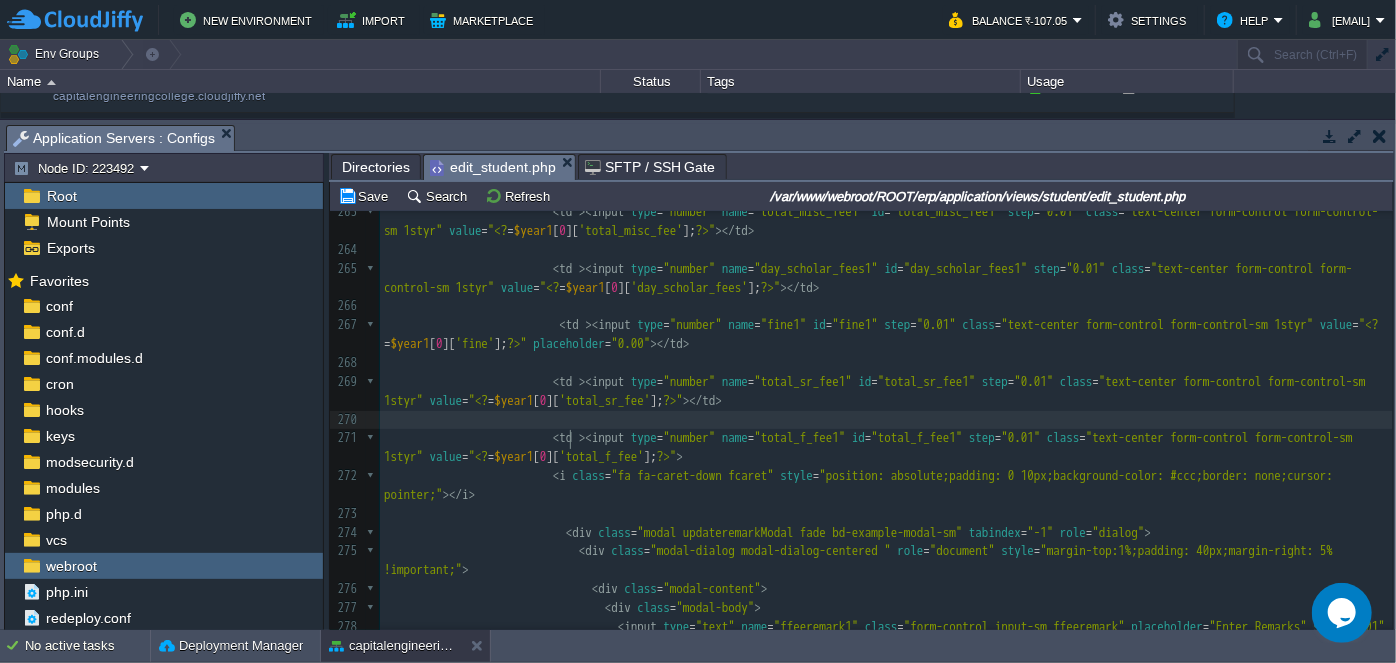 click at bounding box center (886, 420) 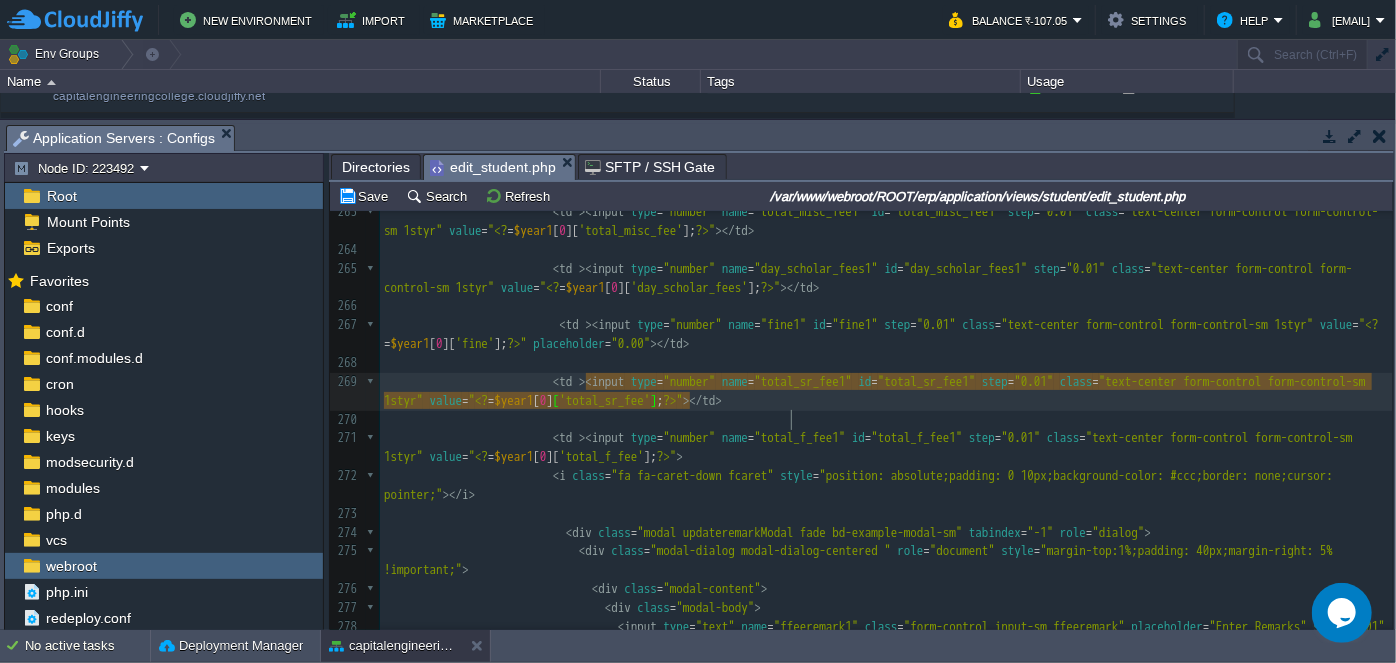 click at bounding box center (886, 420) 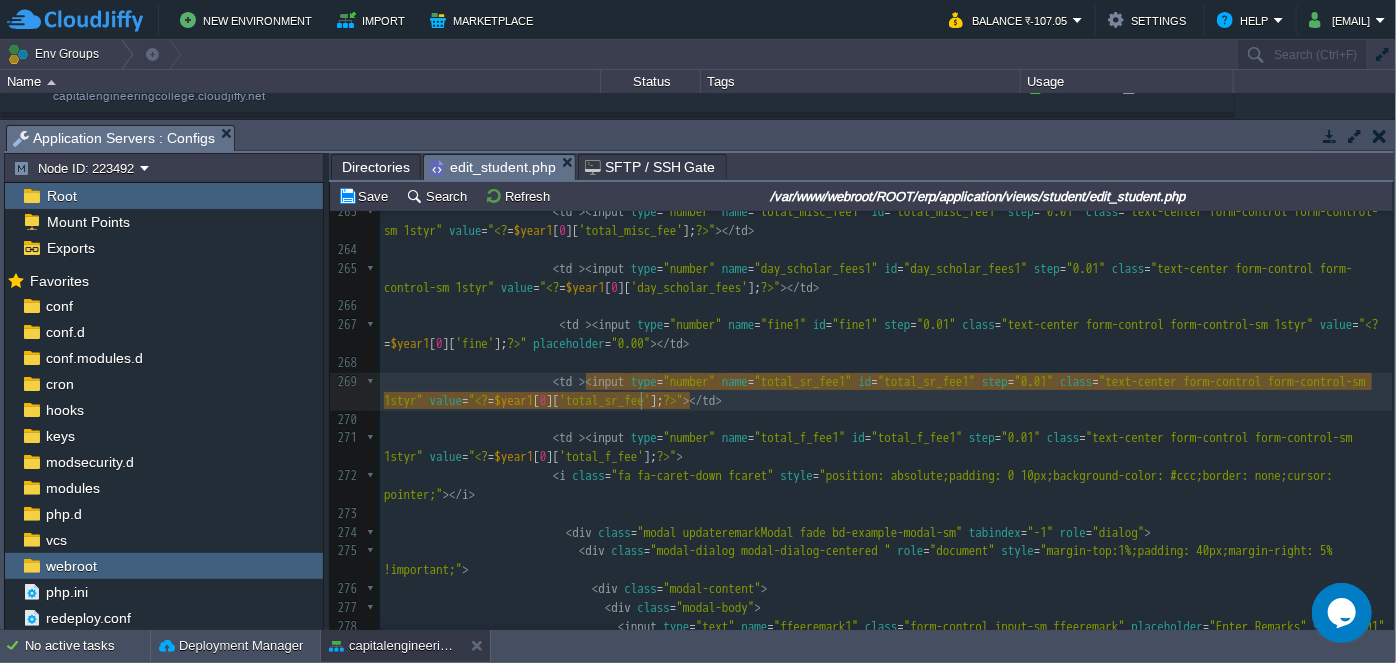 click at bounding box center (886, 420) 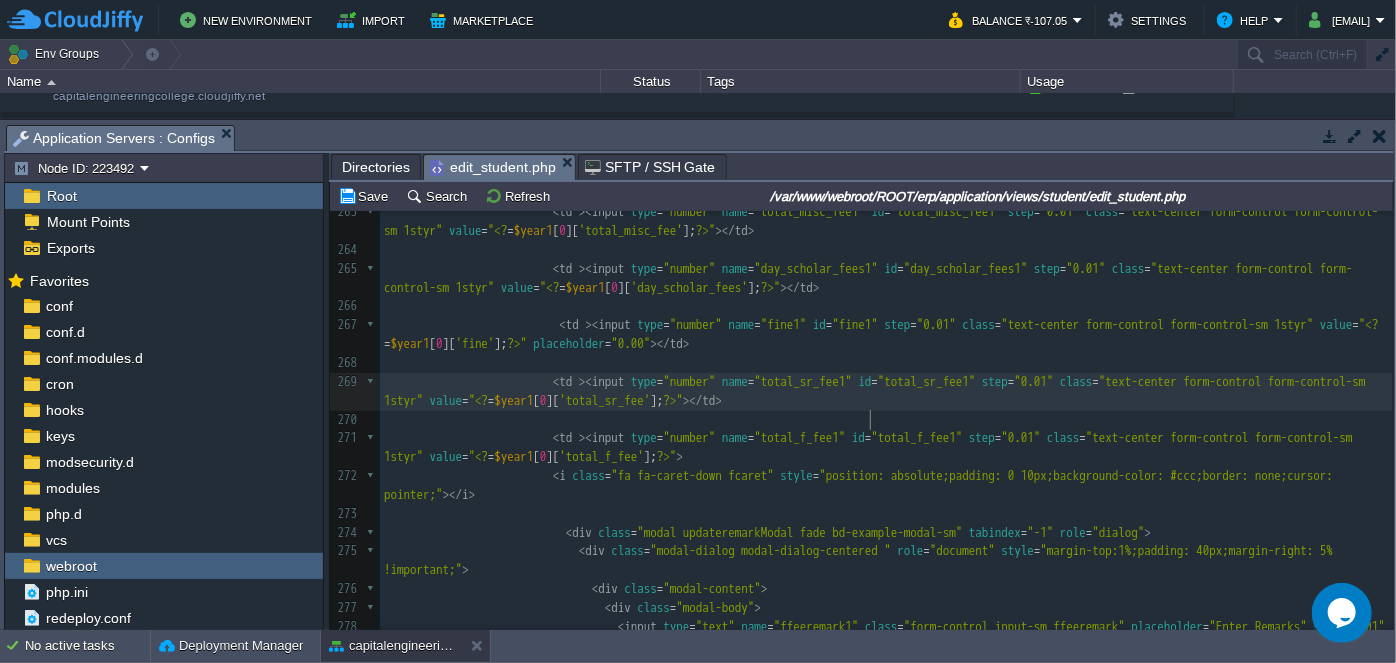 click at bounding box center [886, 420] 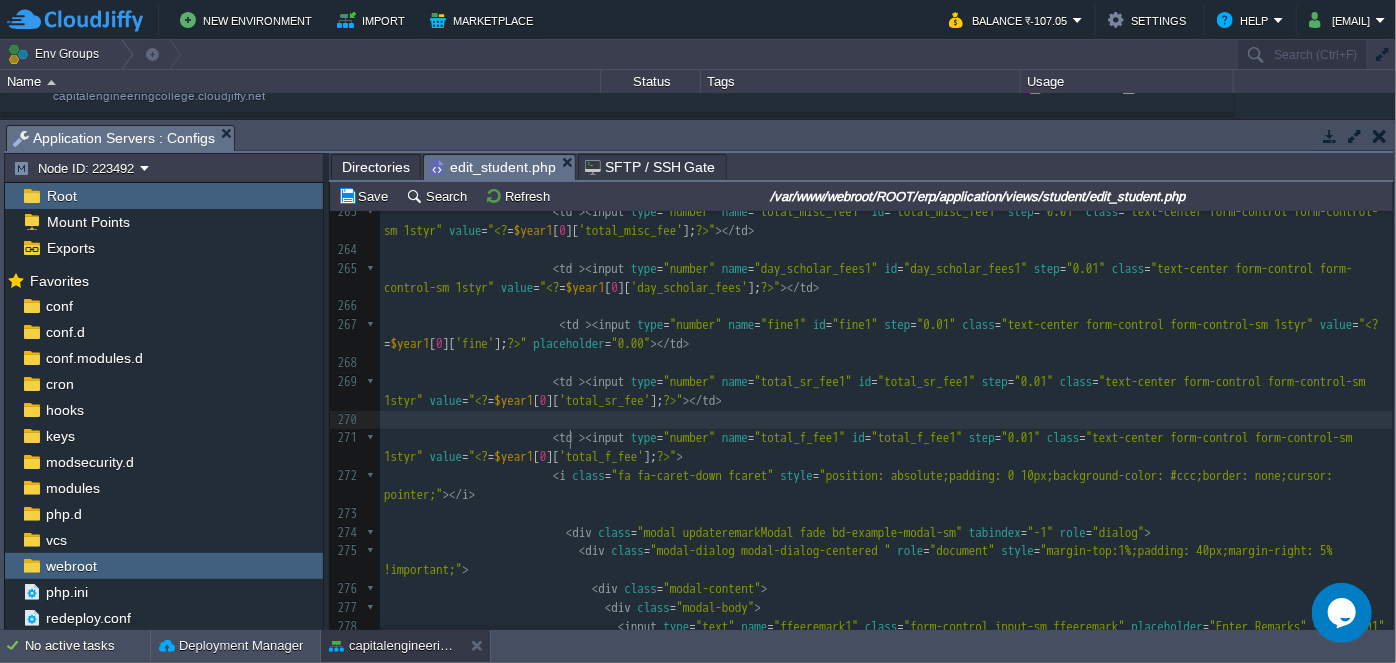 click at bounding box center [886, 420] 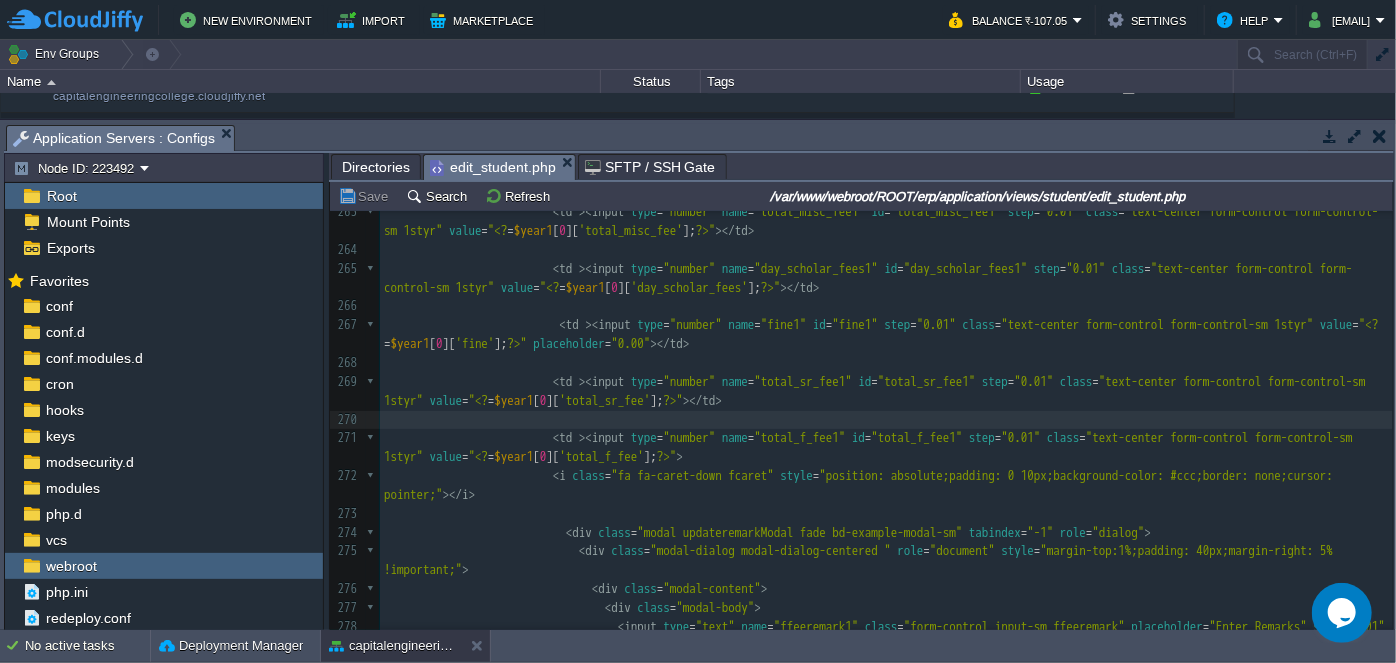 scroll, scrollTop: 5128, scrollLeft: 0, axis: vertical 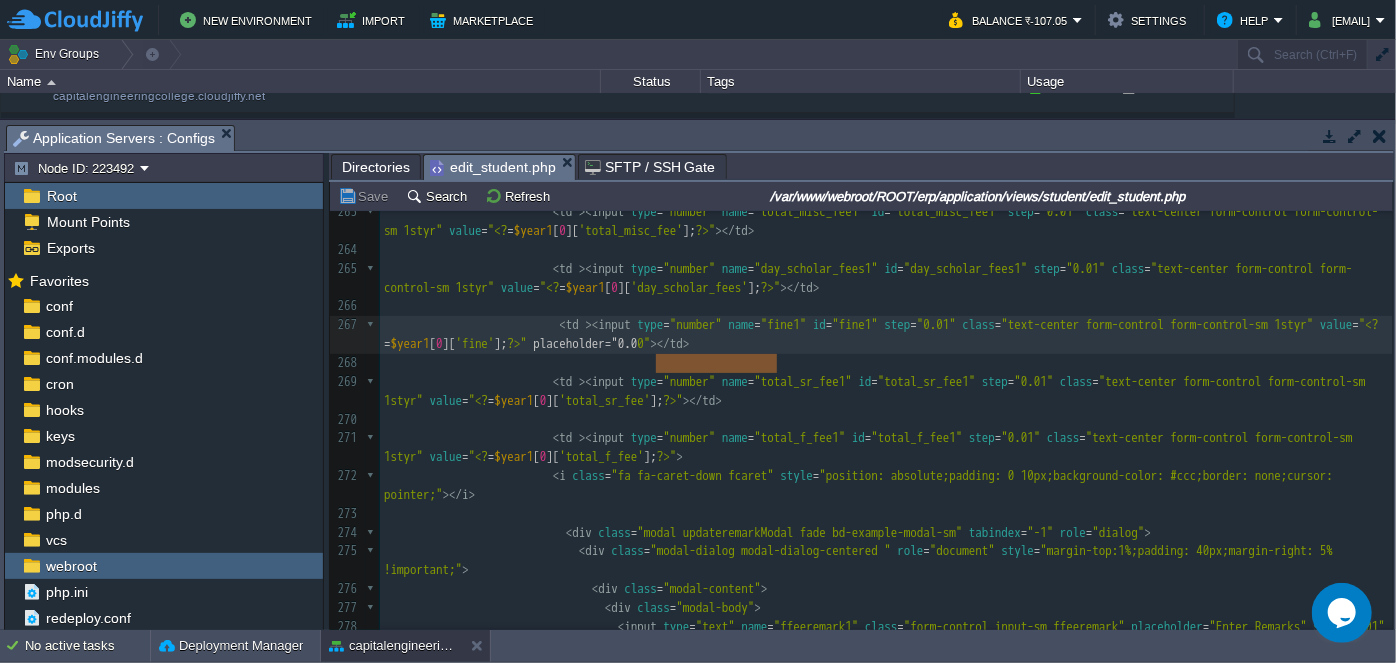 type on "placeholder="0.00"" 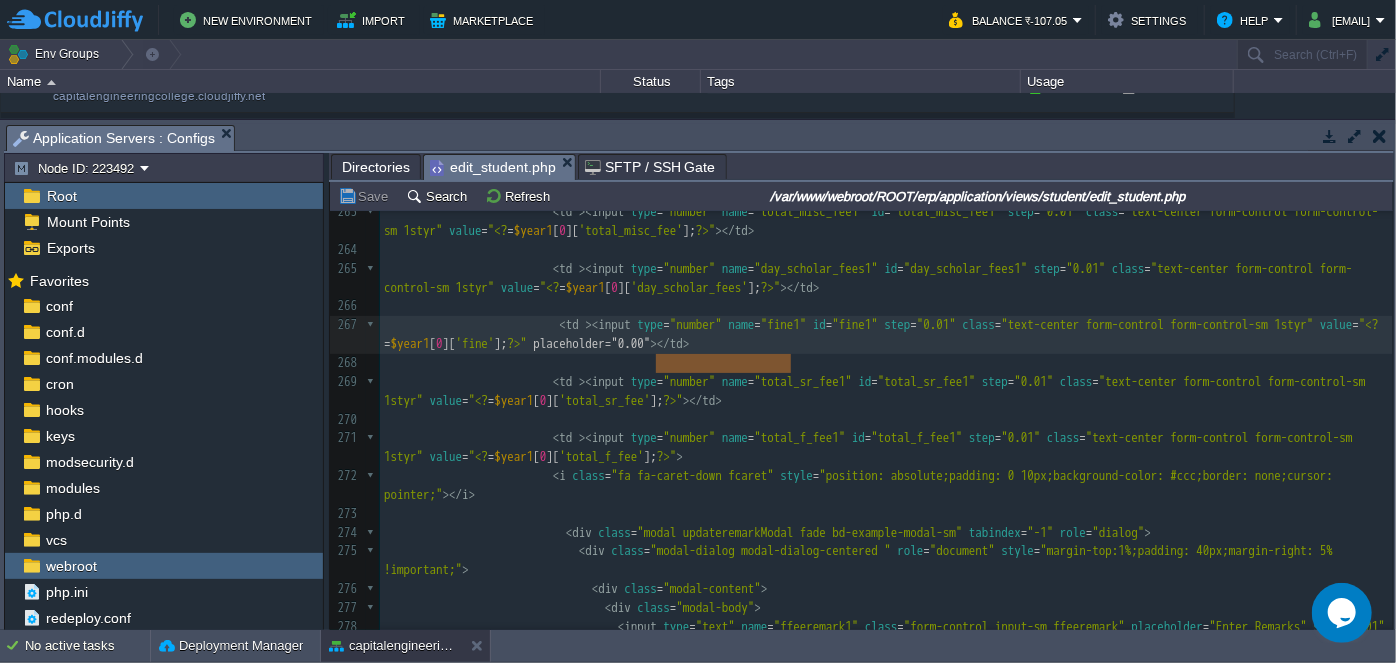drag, startPoint x: 657, startPoint y: 362, endPoint x: 782, endPoint y: 358, distance: 125.06398 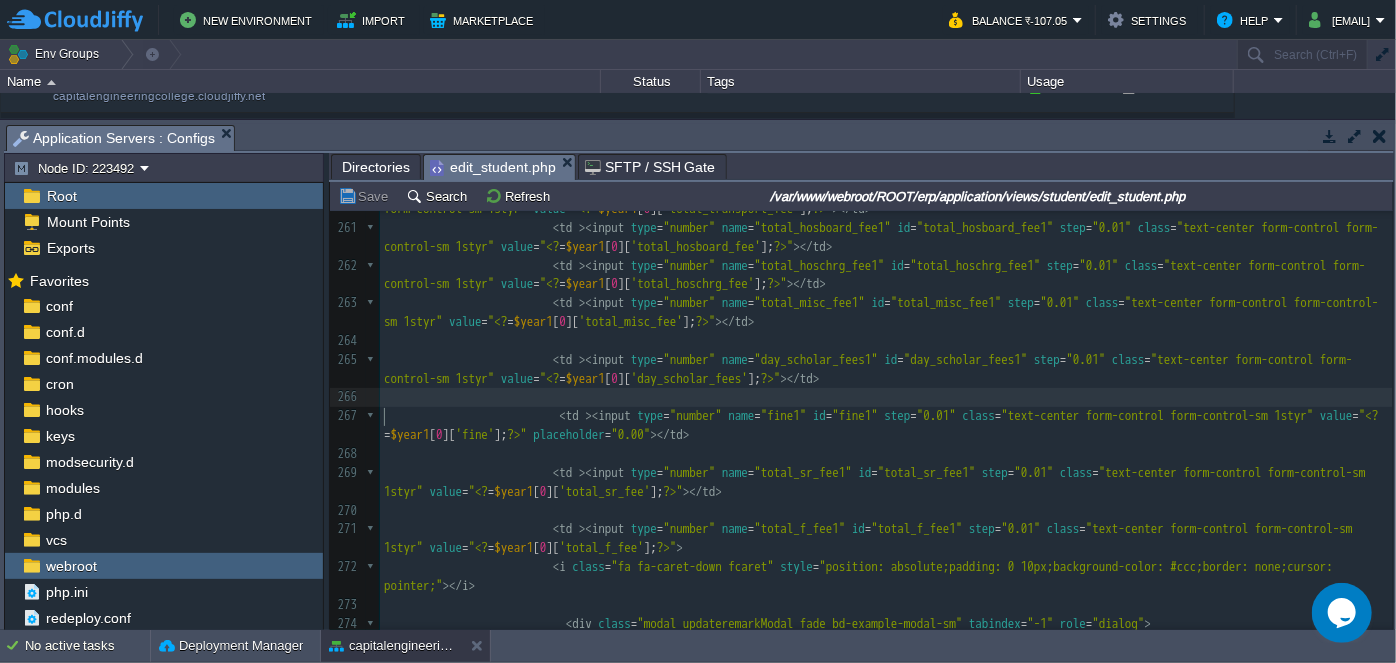 click on "​" at bounding box center [886, 397] 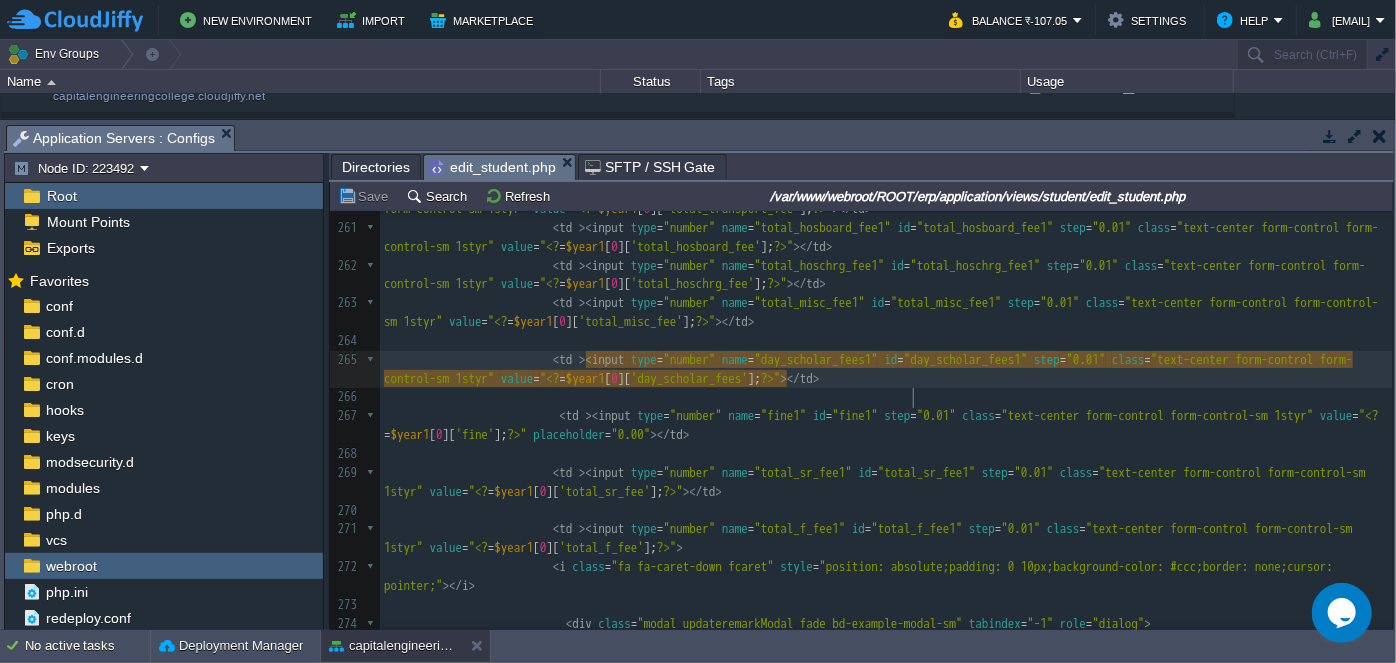 scroll, scrollTop: 6, scrollLeft: 7, axis: both 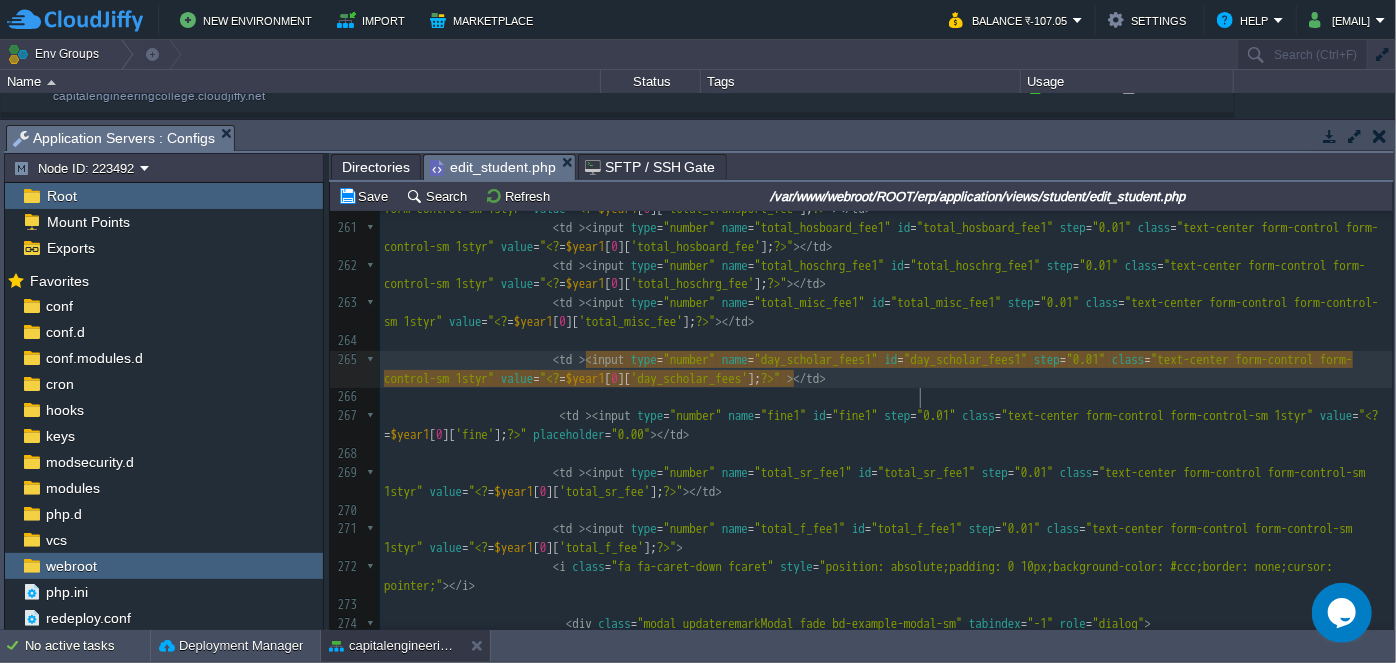 type 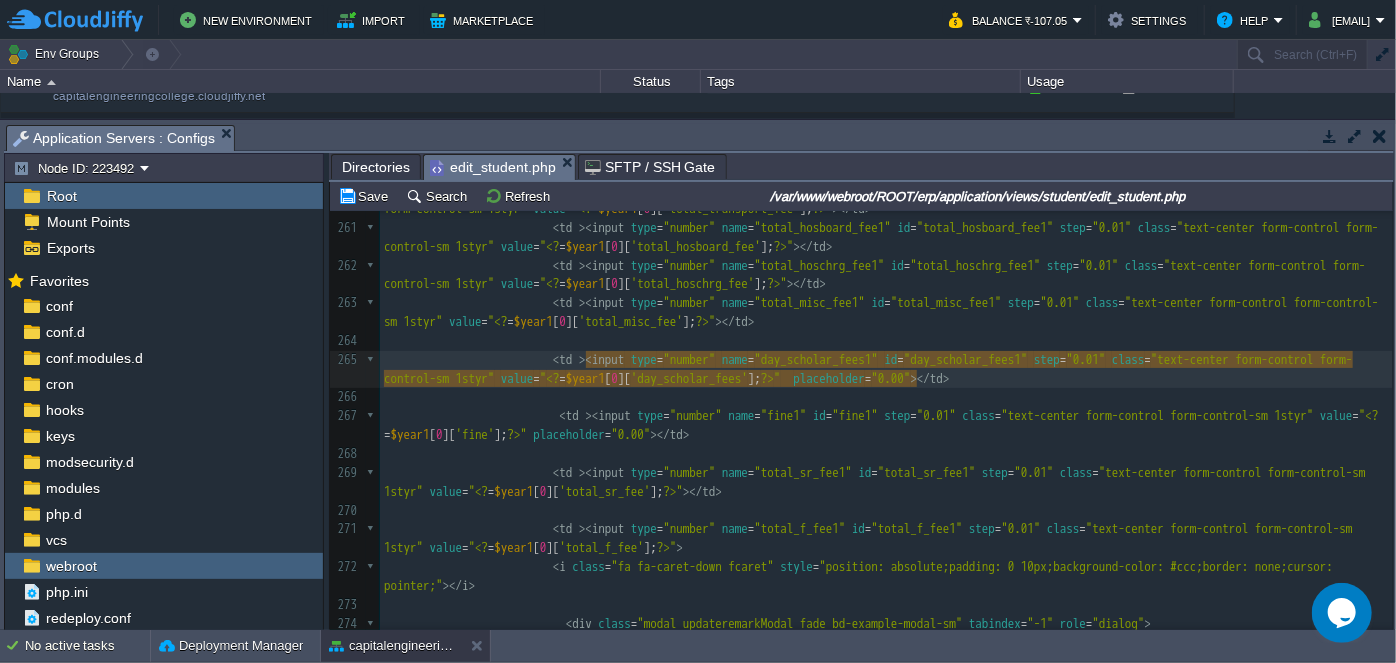 click on "​" at bounding box center [886, 397] 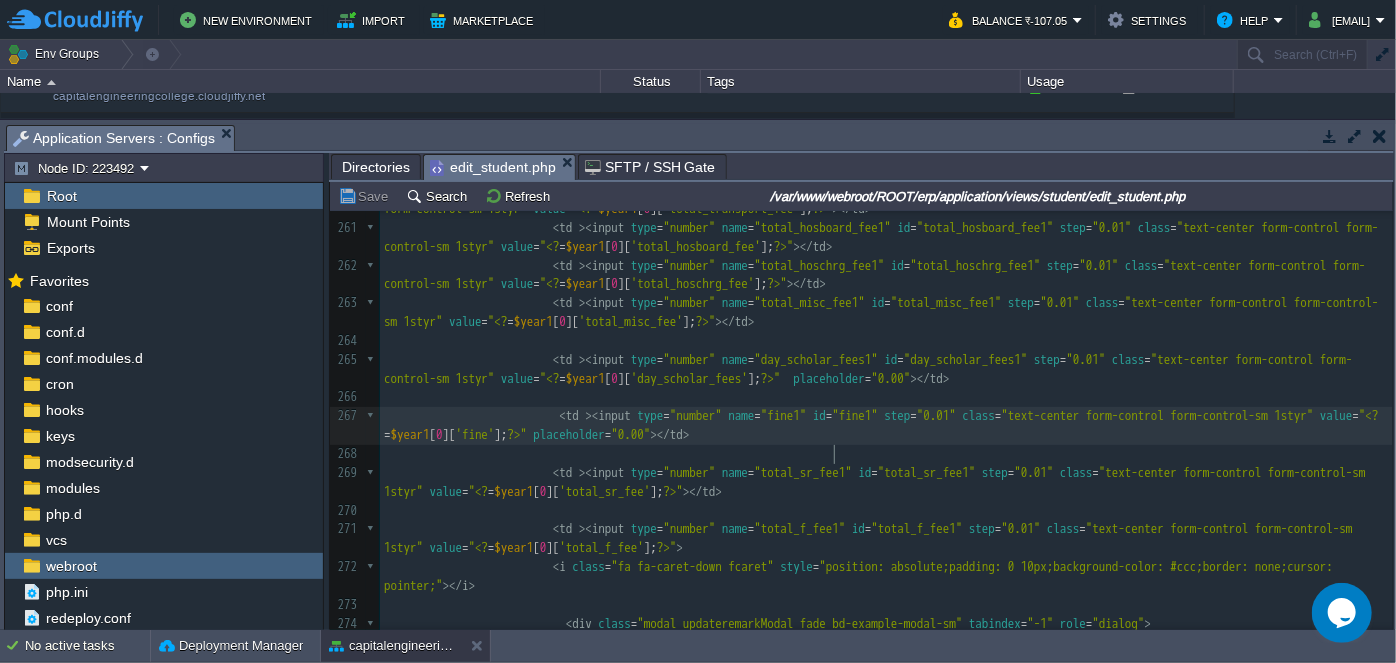 click on "< td   >< input   type = "number"   name = "fine1"   id = "fine1"   step = "0.01"   class = "text-center form-control form-control-sm 1styr"   value = " <? = $year1 [ 0 ][ 'fine' ]; ?> "   placeholder = "0.00" ></ td >" at bounding box center (886, 426) 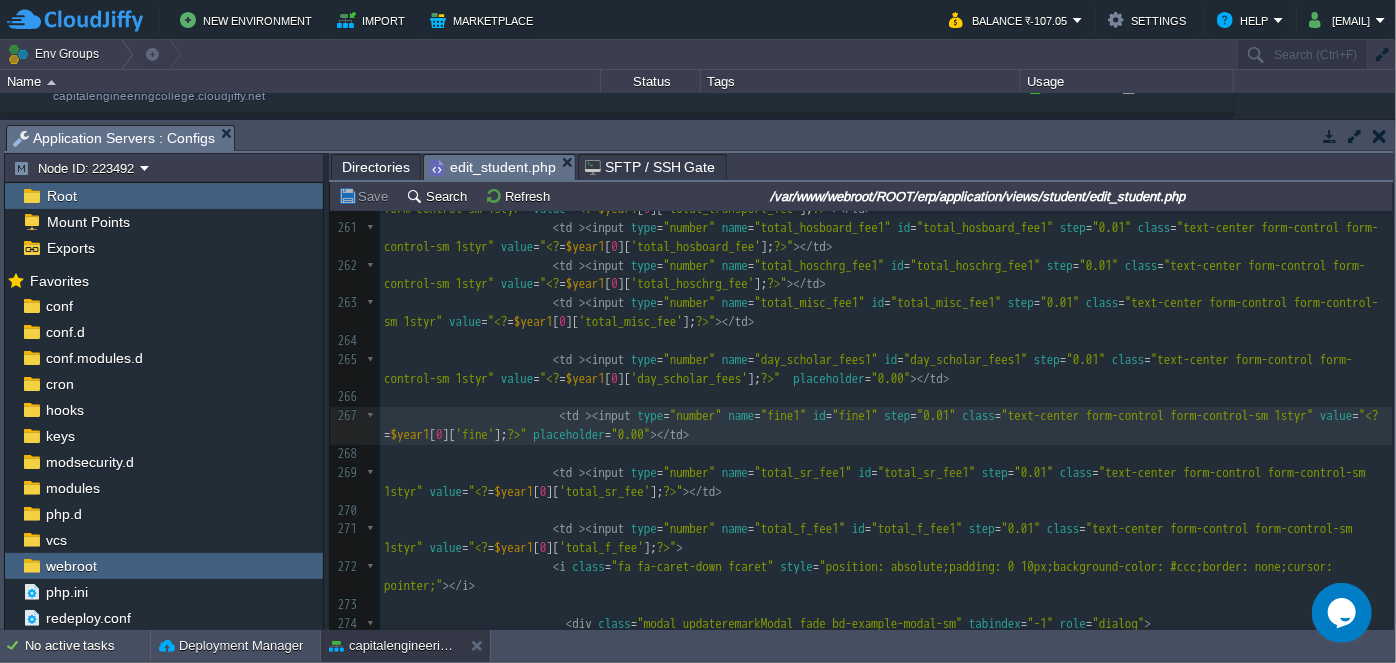 click on "< td   >< input   type = "number"   name = "day_scholar_fees1"   id = "day_scholar_fees1"   step = "0.01"   class = "text-center form-control form-control-sm 1styr"   value = " <? = $year1 [ 0 ][ 'day_scholar_fees' ]; ?> "    placeholder = "0.00" ></ td >" at bounding box center (886, 370) 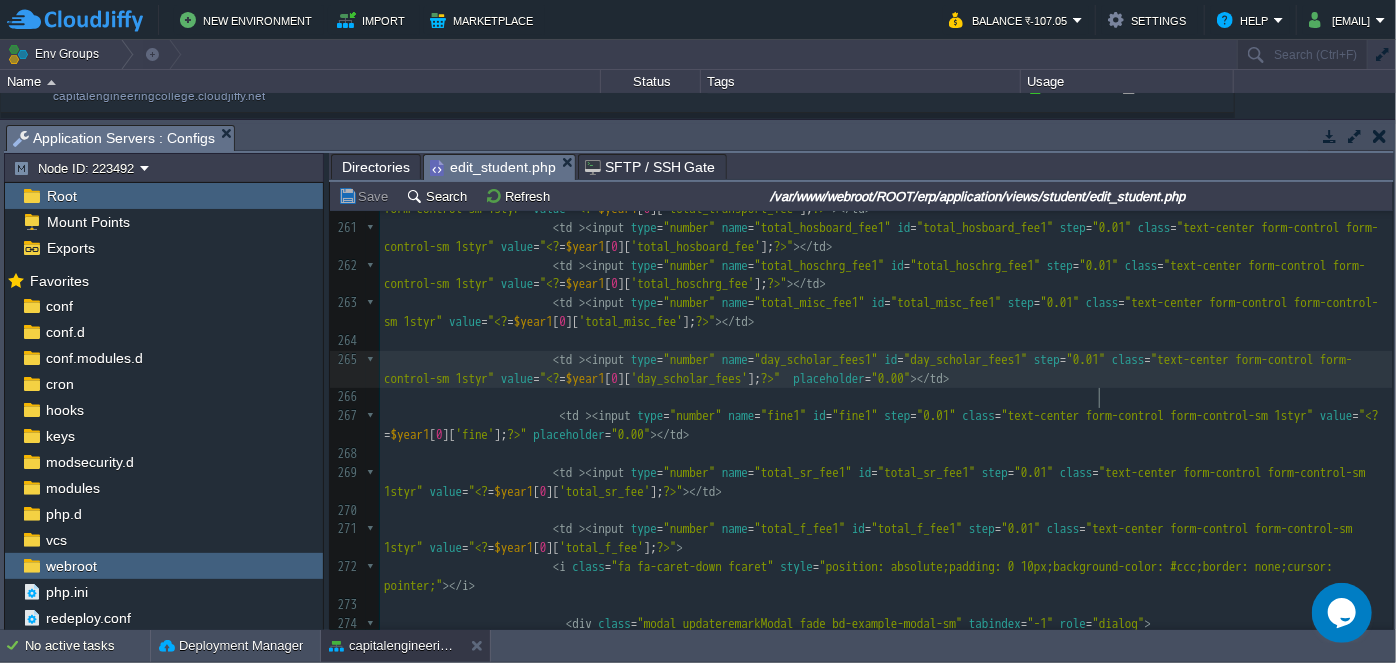 scroll, scrollTop: 4855, scrollLeft: 0, axis: vertical 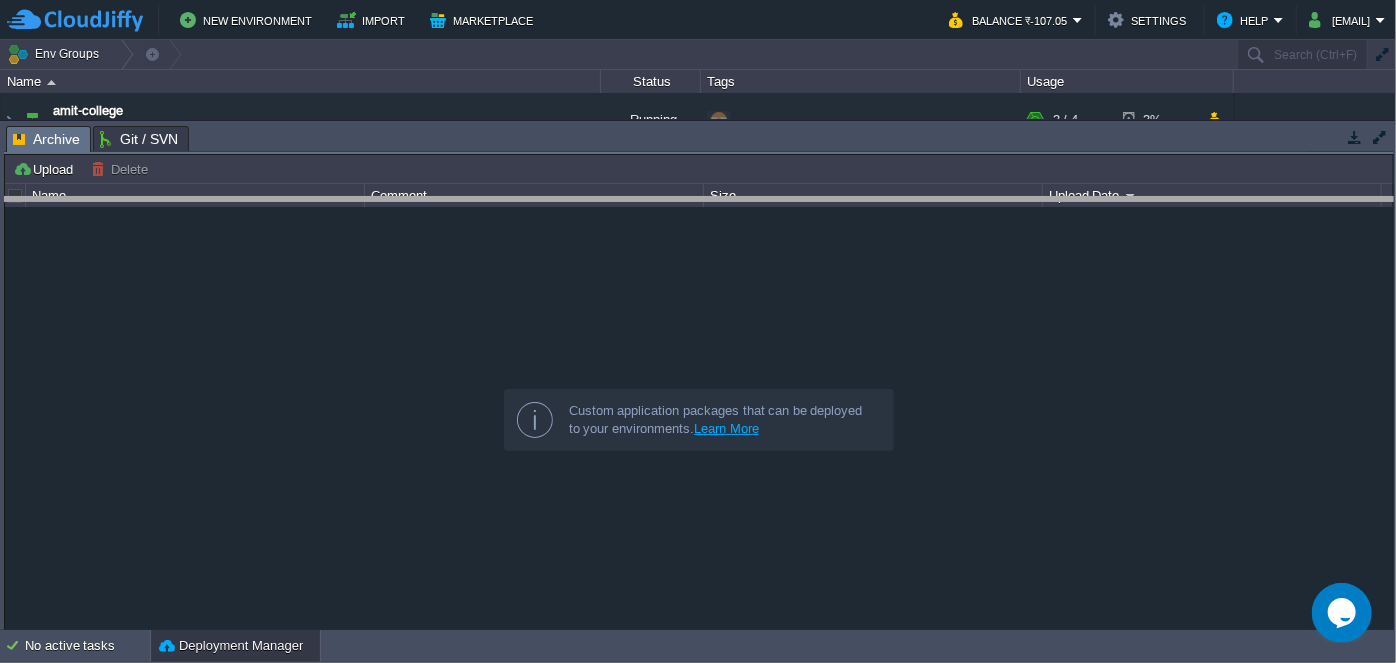 drag, startPoint x: 332, startPoint y: 142, endPoint x: 319, endPoint y: 215, distance: 74.1485 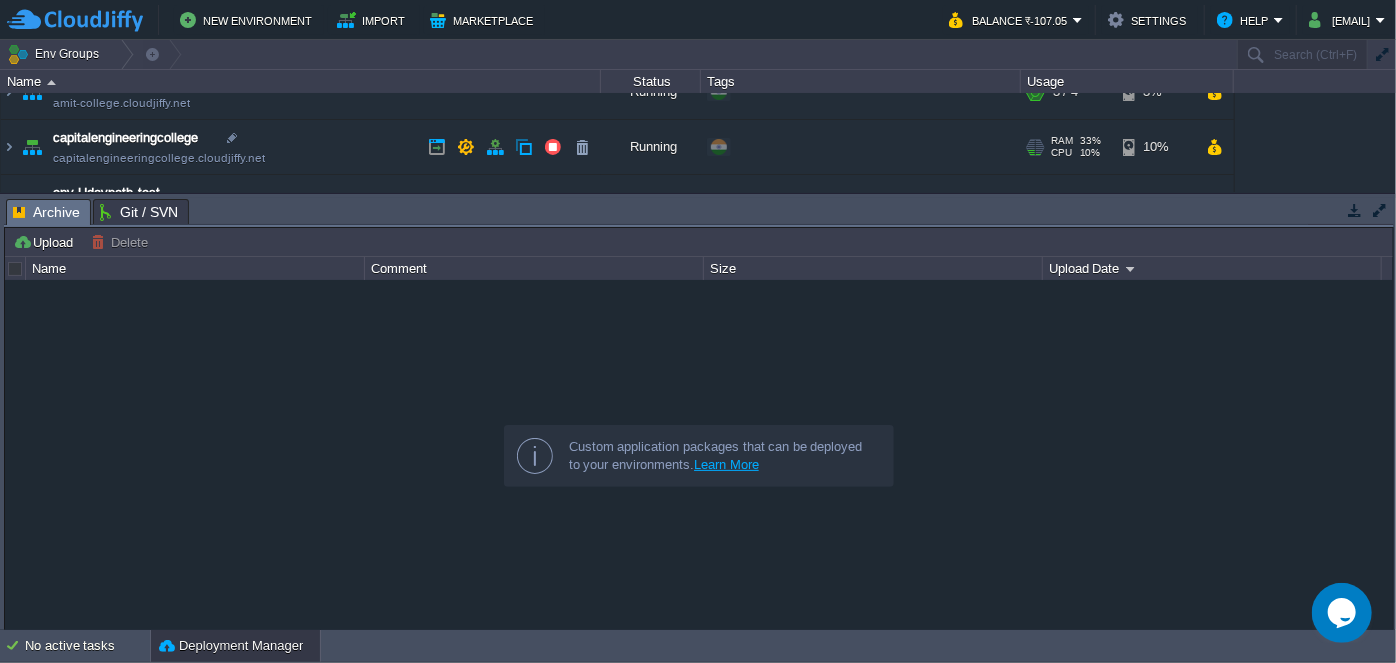 scroll, scrollTop: 0, scrollLeft: 0, axis: both 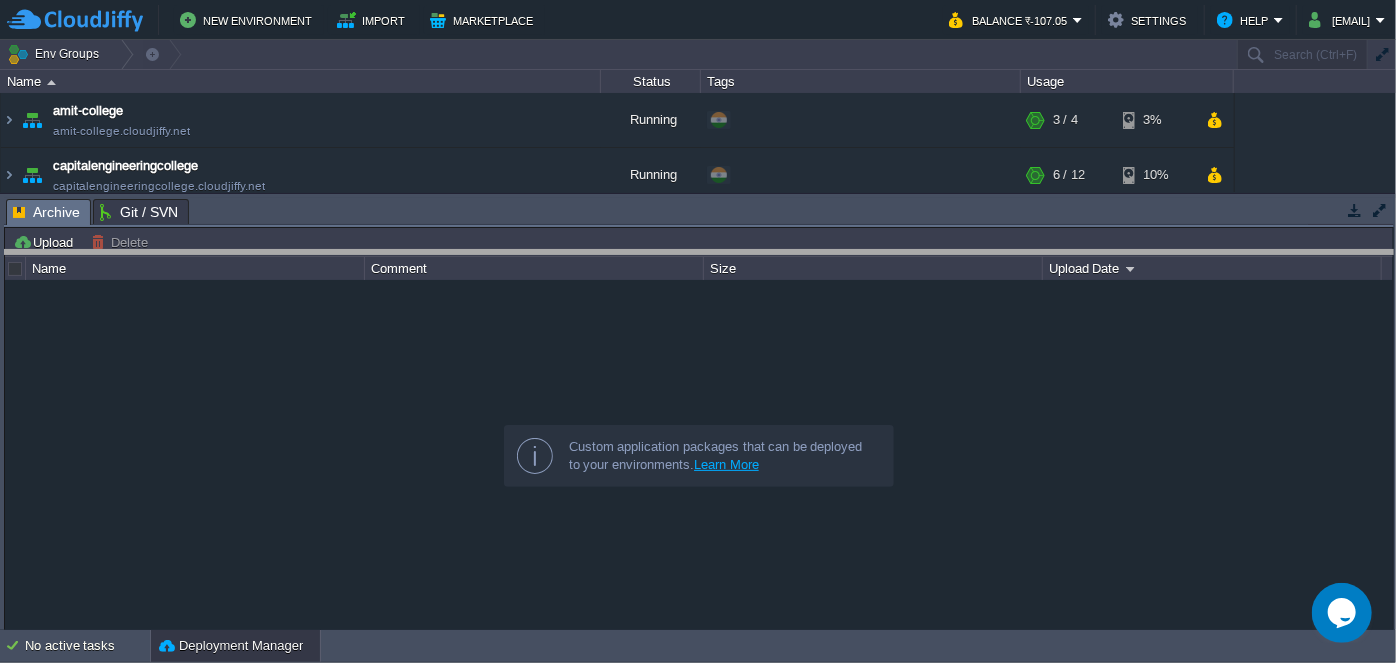 drag, startPoint x: 330, startPoint y: 202, endPoint x: 330, endPoint y: 254, distance: 52 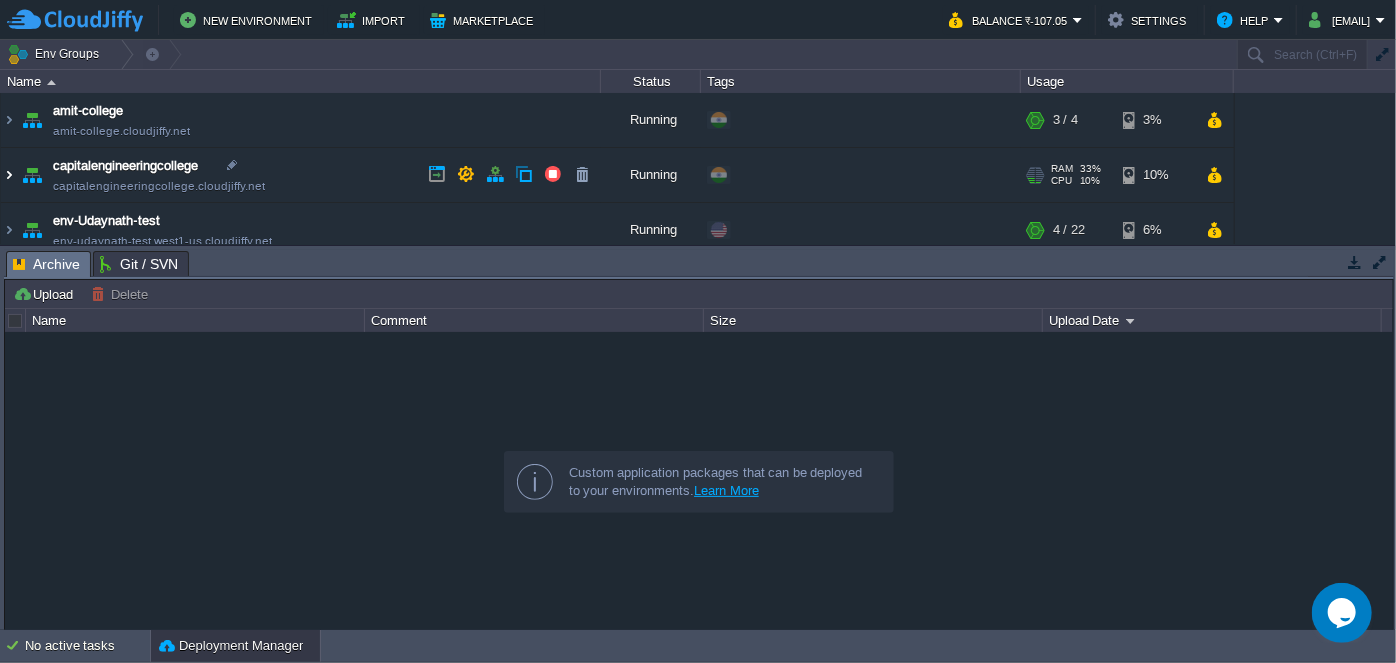click at bounding box center [9, 175] 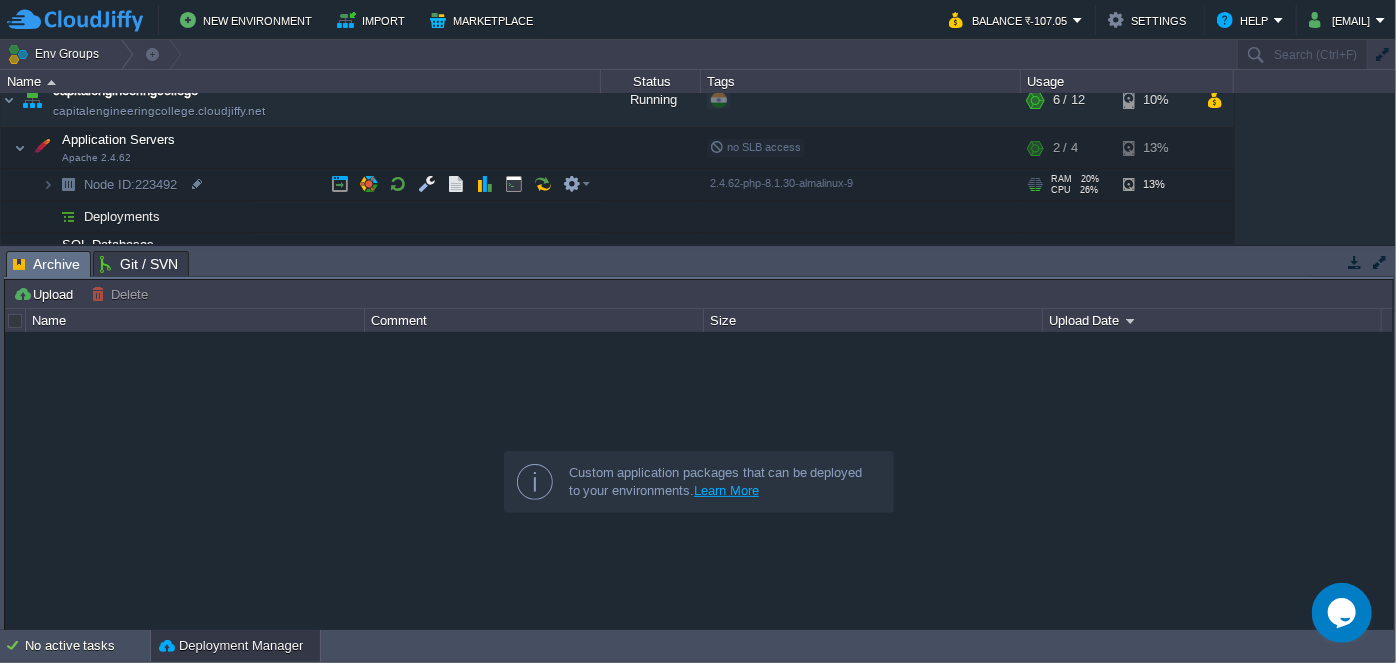 scroll, scrollTop: 90, scrollLeft: 0, axis: vertical 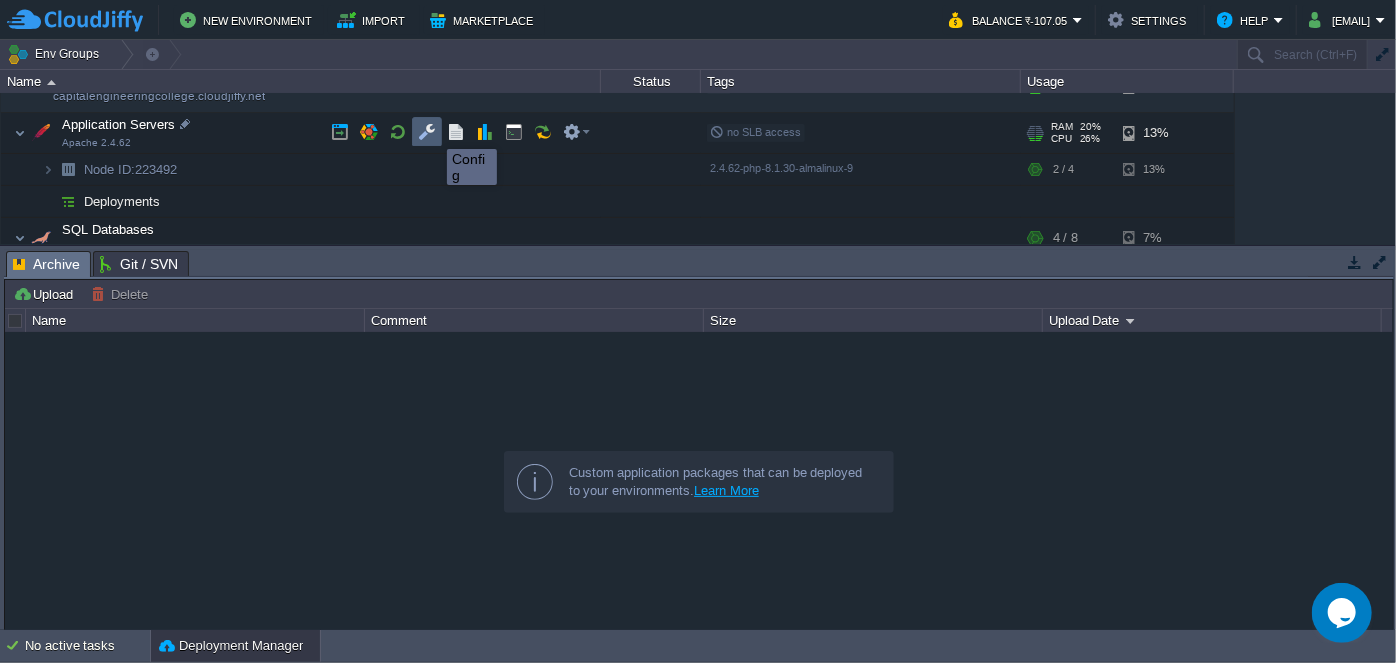 click at bounding box center [427, 132] 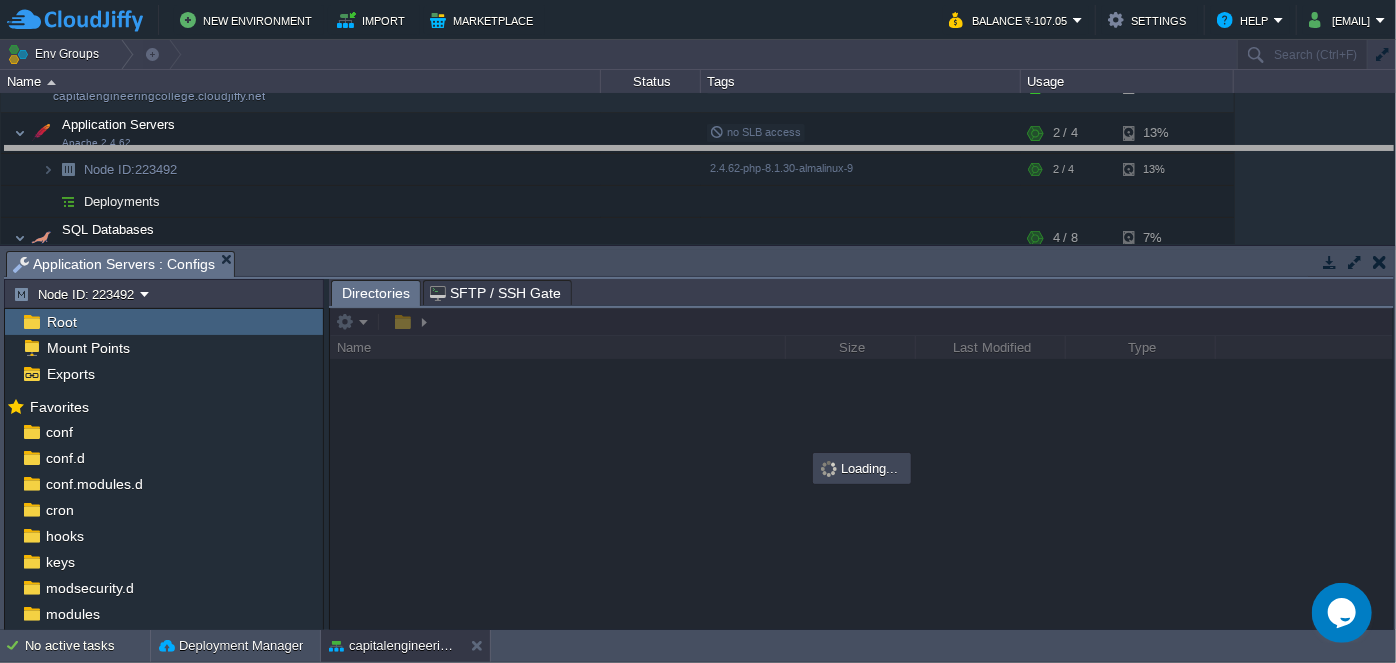 drag, startPoint x: 485, startPoint y: 250, endPoint x: 472, endPoint y: 146, distance: 104.80935 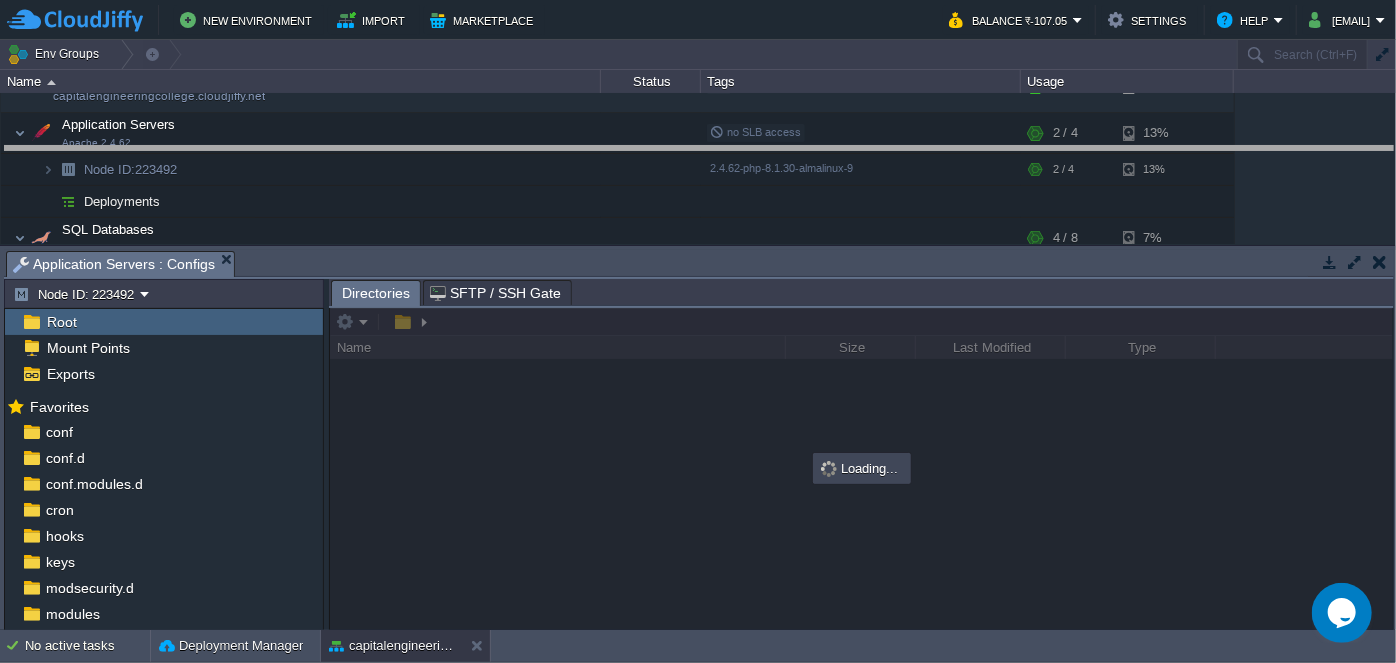 click on "New Environment Import Marketplace Bonus ₹0.00 Upgrade Account Balance ₹-107.05 Settings Help [EMAIL]       Env Groups                     Search (Ctrl+F)         auto-gen Name Status Tags Usage amit-college amit-college.cloudjiffy.net Running                                 + Add to Env Group                                                                                                                                                            RAM                 40%                                         CPU                 2%                             3 / 4                    3%       capitalengineeringcollege capitalengineeringcollege.cloudjiffy.net Running                                 + Add to Env Group                                                                                                                                                            RAM                 33%                                         CPU                 10%" at bounding box center [698, 331] 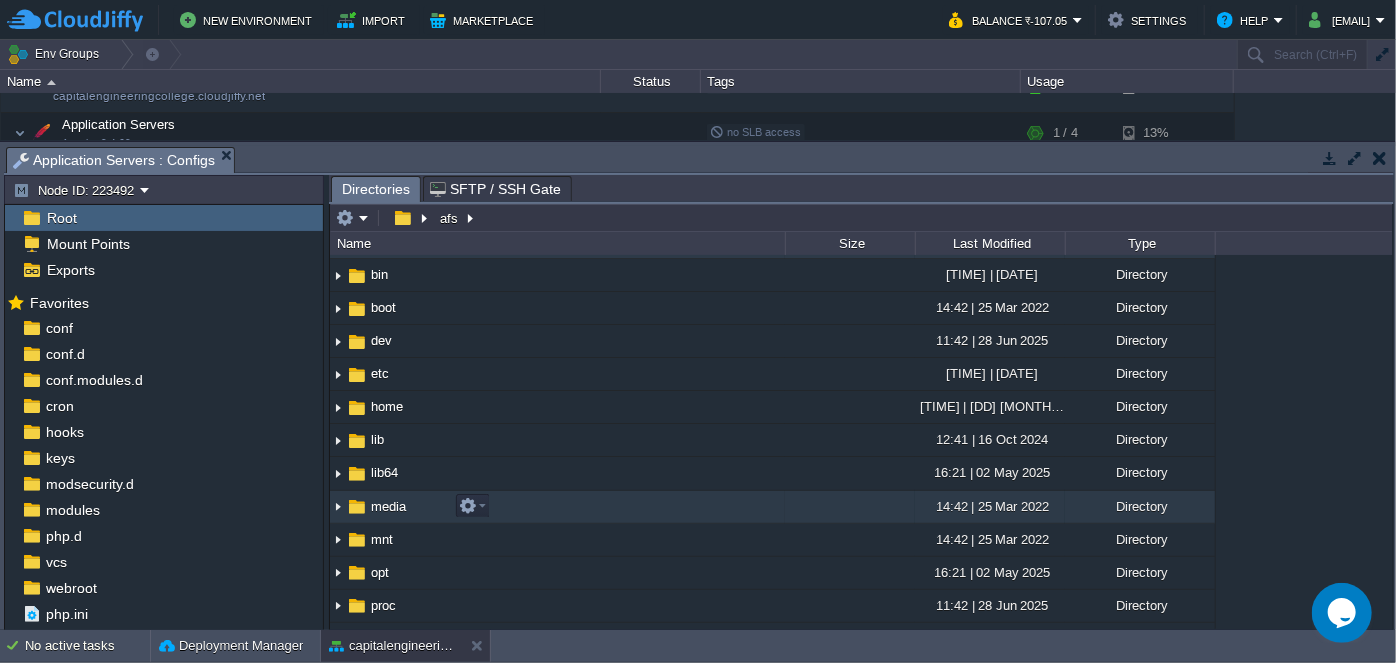 scroll, scrollTop: 0, scrollLeft: 0, axis: both 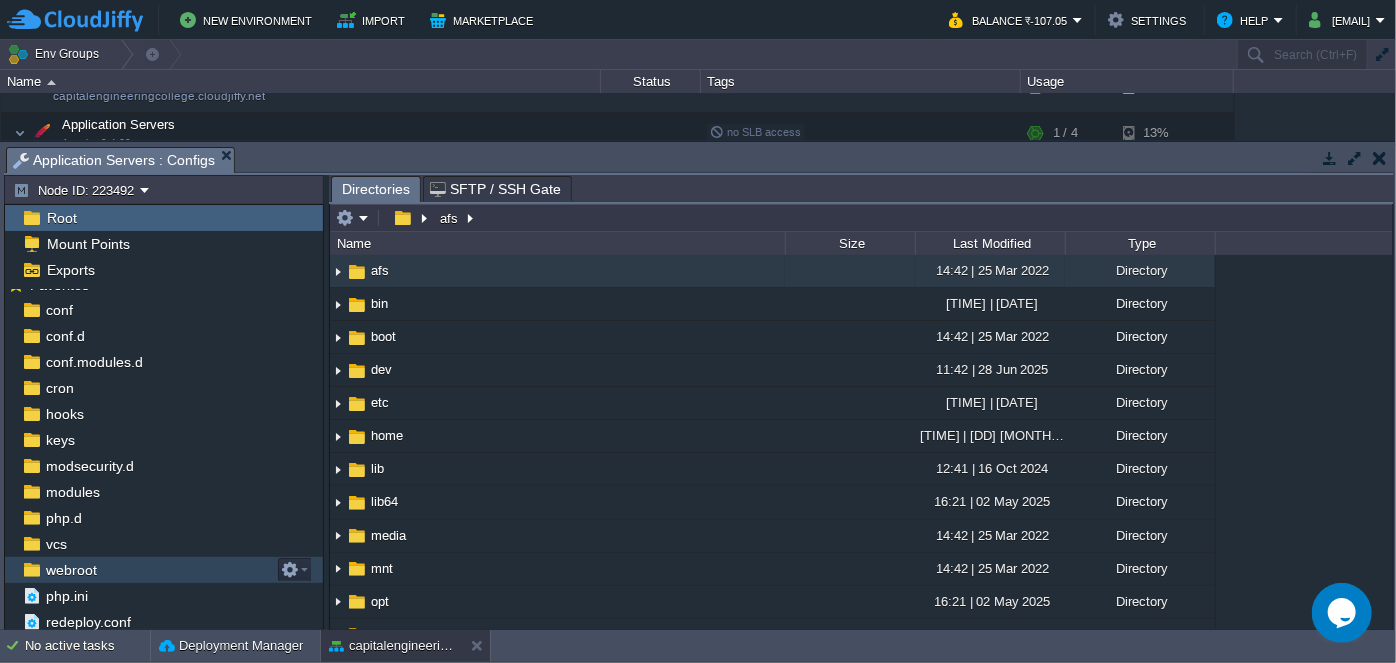 click on "webroot" at bounding box center (164, 570) 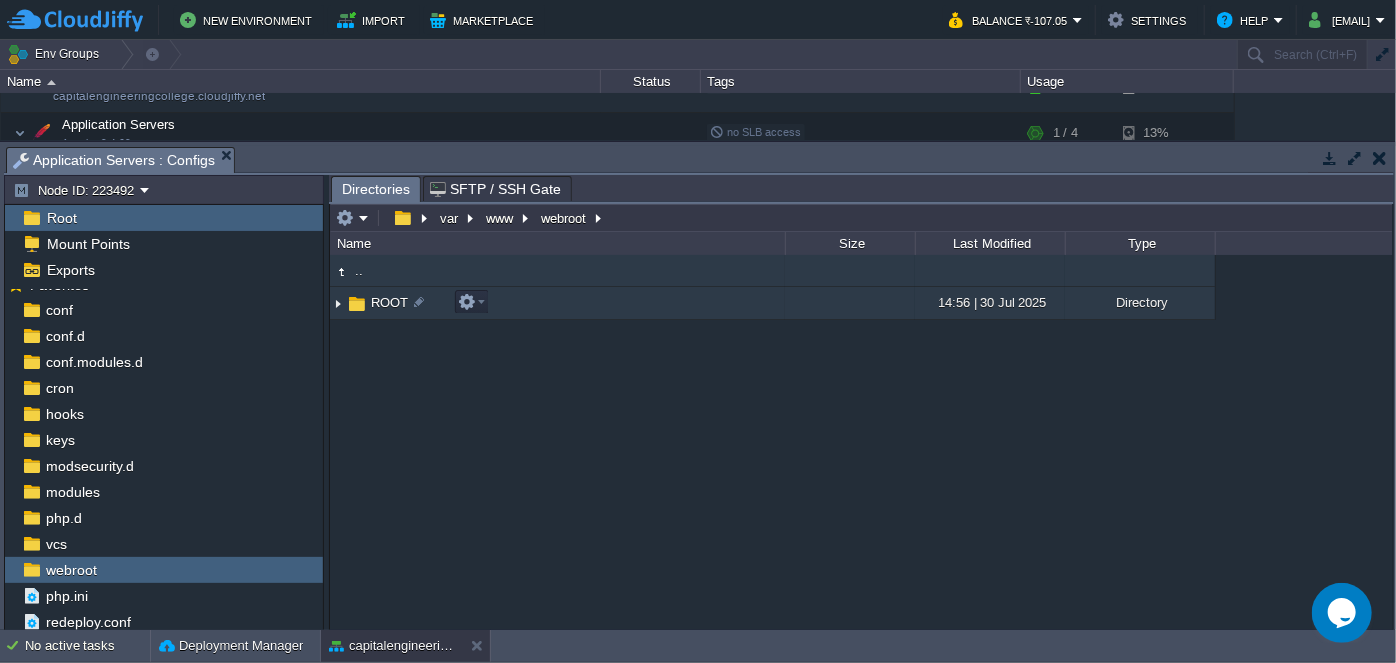 click at bounding box center [338, 303] 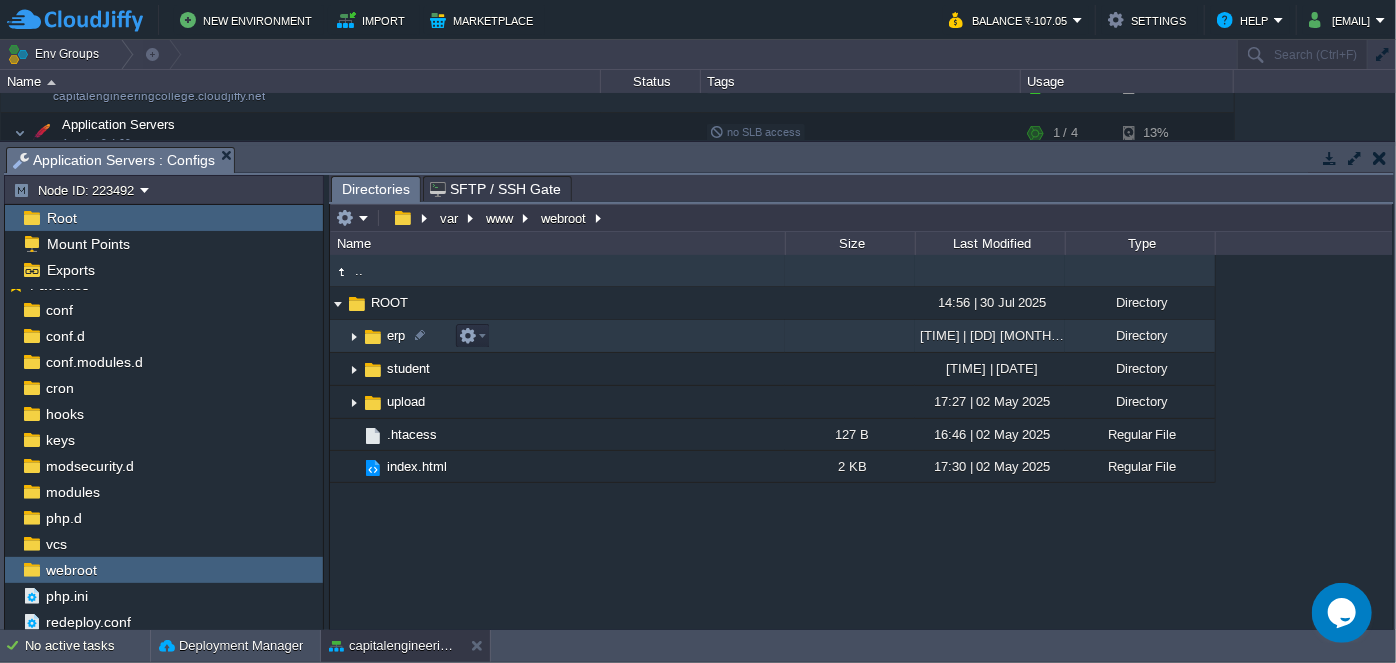 click at bounding box center (354, 336) 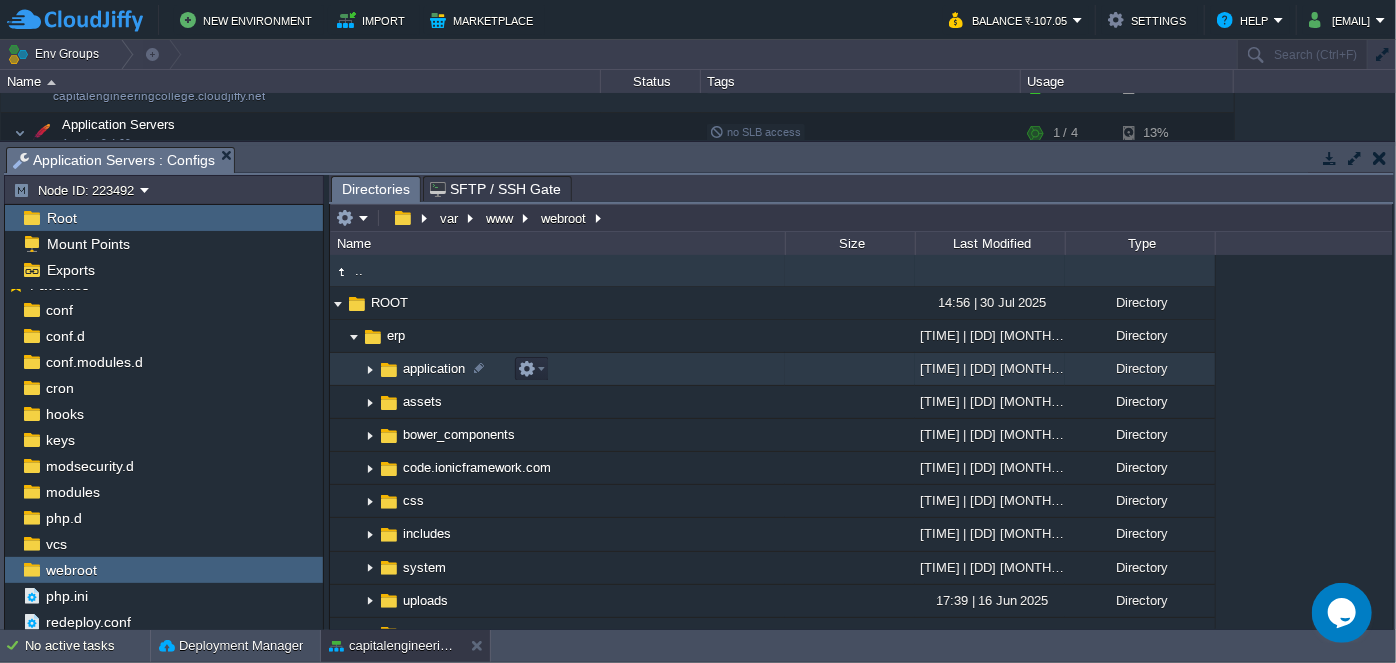 click at bounding box center (389, 370) 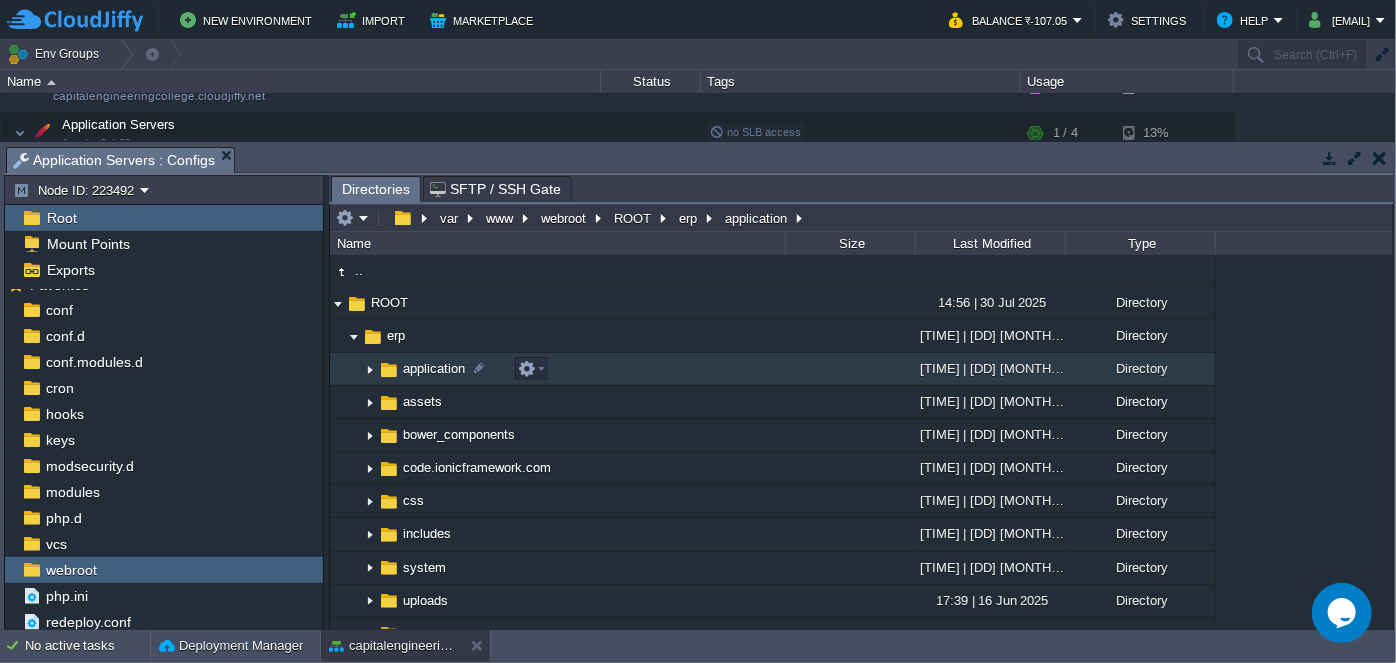 click at bounding box center [370, 369] 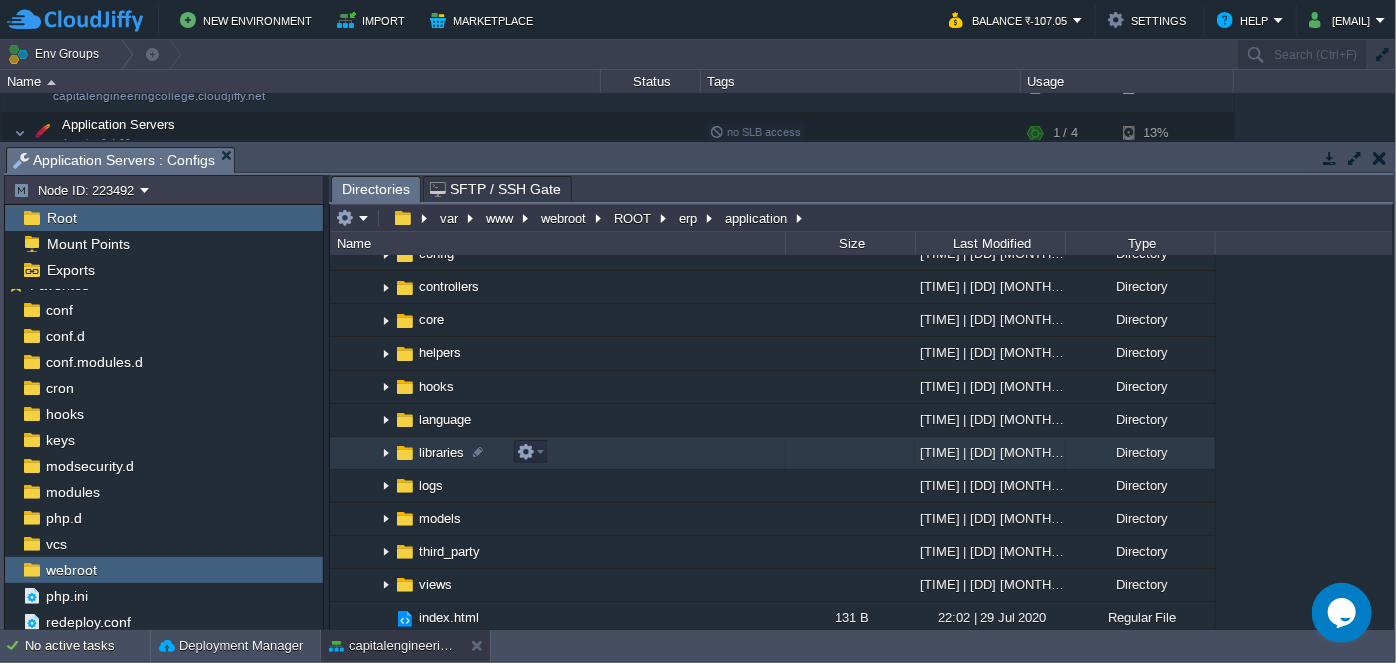 scroll, scrollTop: 0, scrollLeft: 0, axis: both 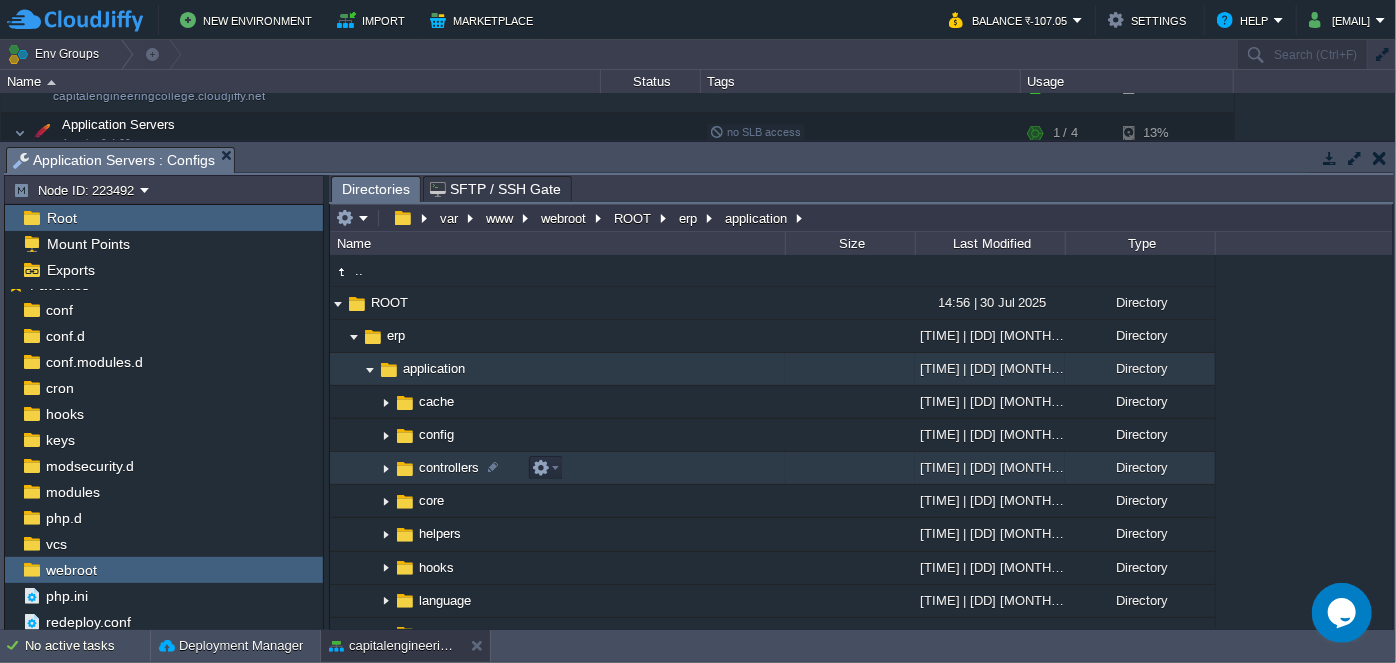 click at bounding box center (386, 468) 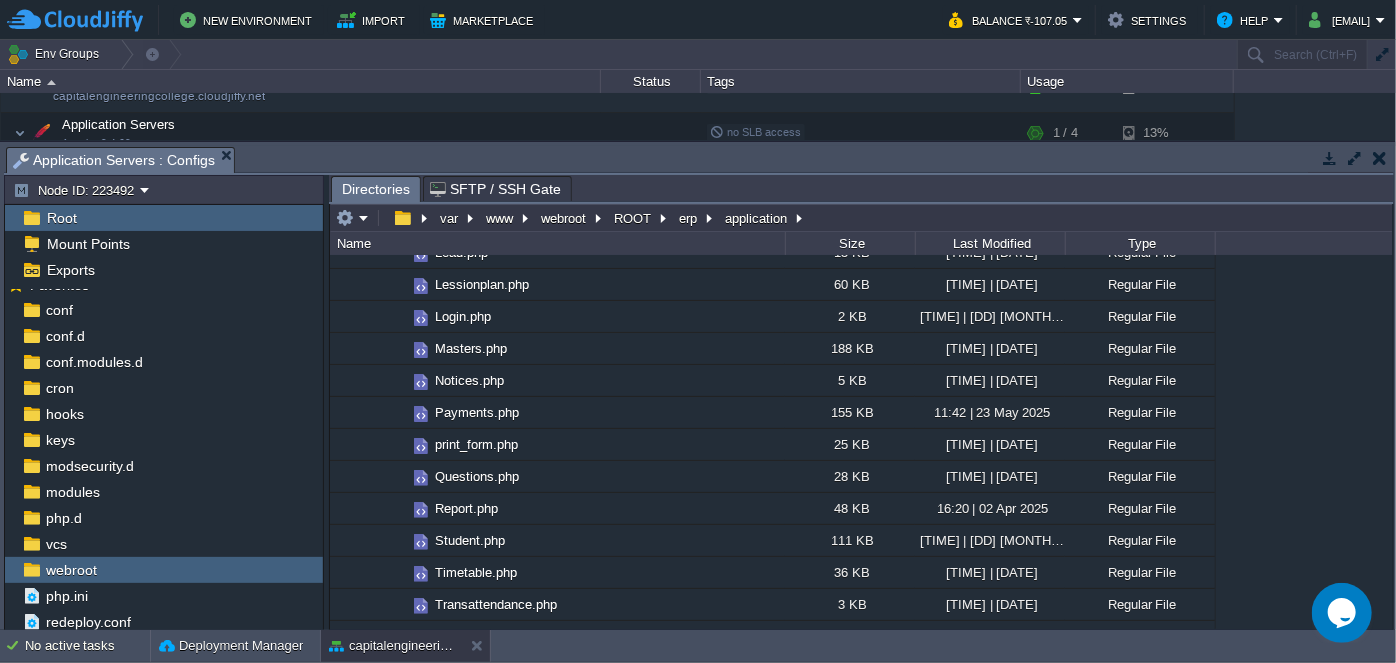 scroll, scrollTop: 909, scrollLeft: 0, axis: vertical 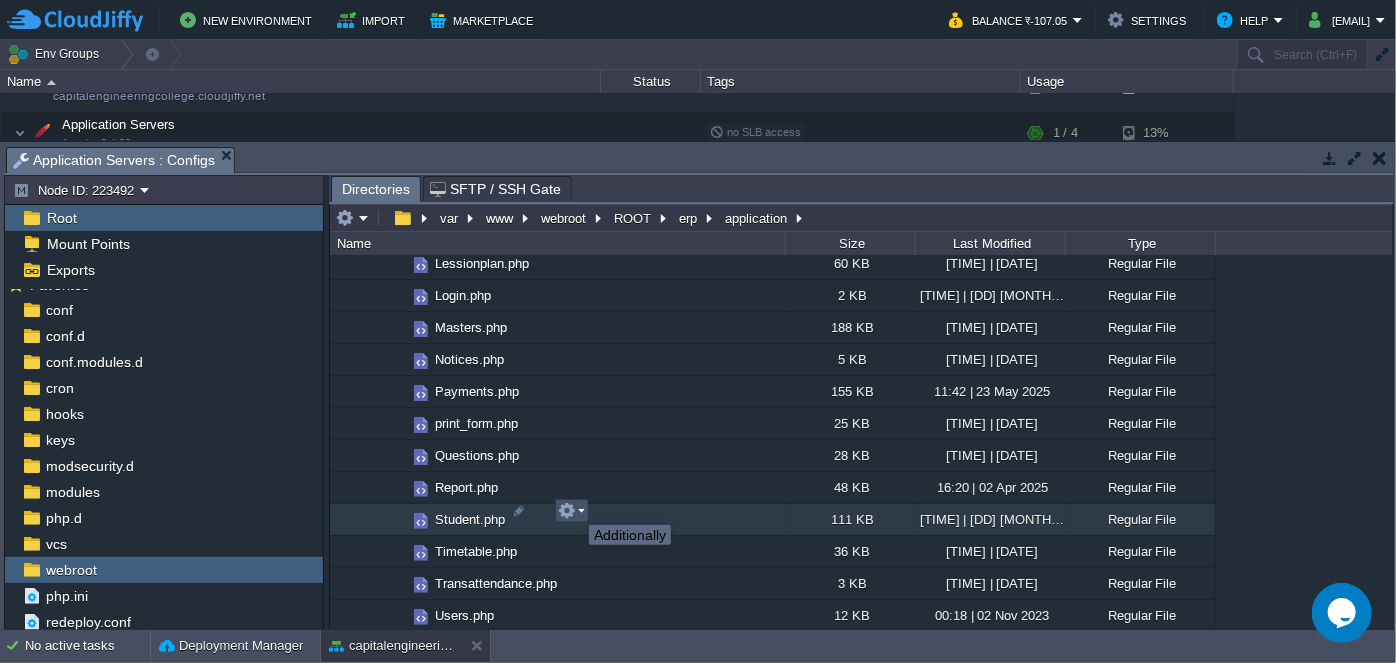 click at bounding box center (567, 511) 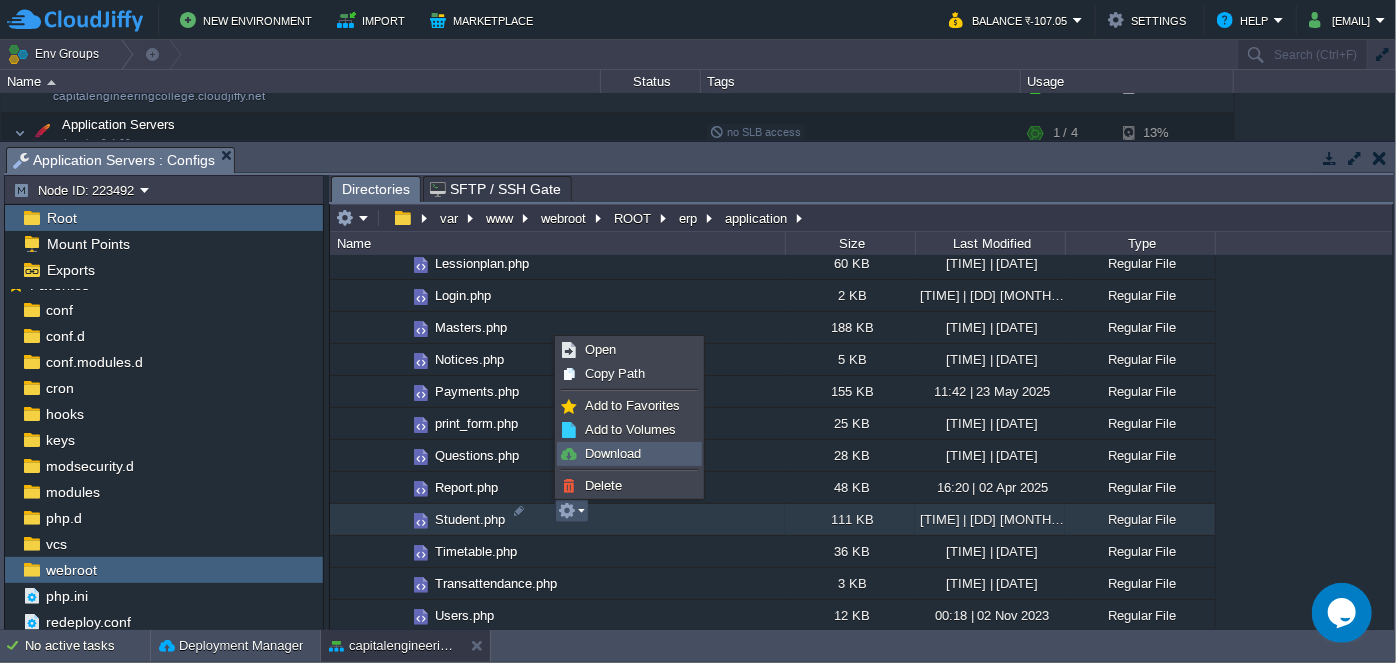 click on "Download" at bounding box center [613, 453] 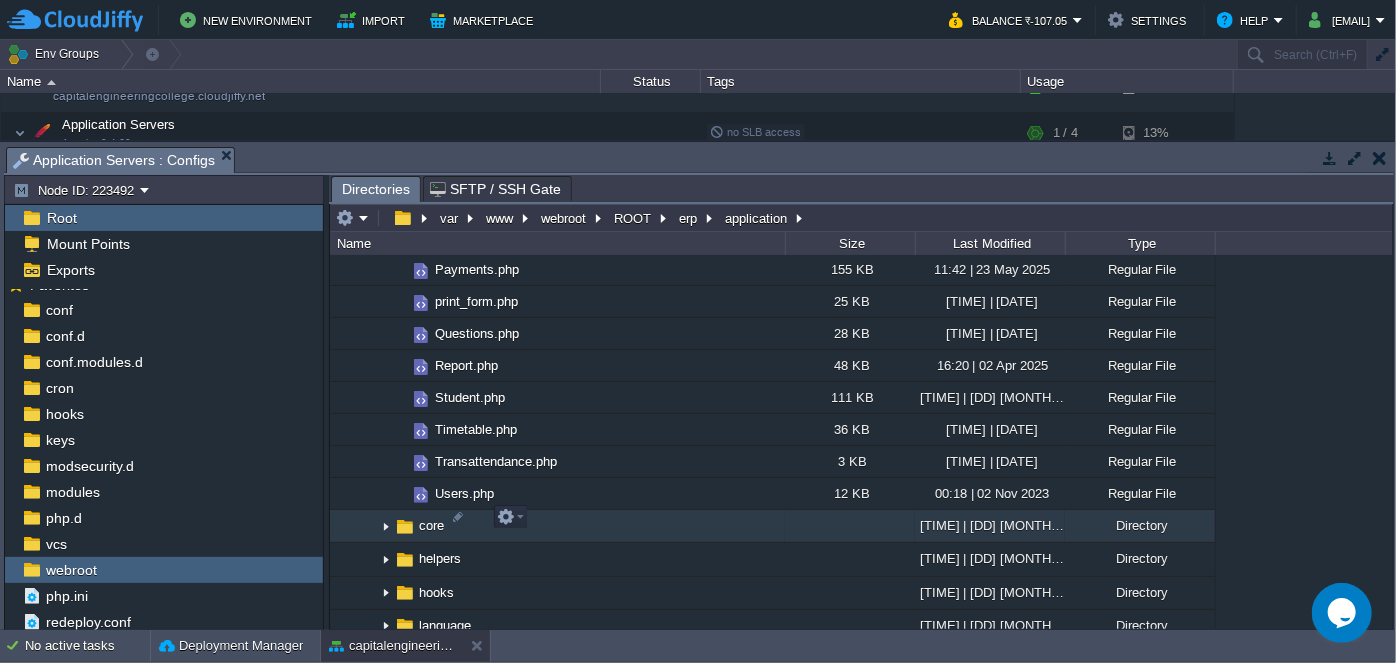 scroll, scrollTop: 1000, scrollLeft: 0, axis: vertical 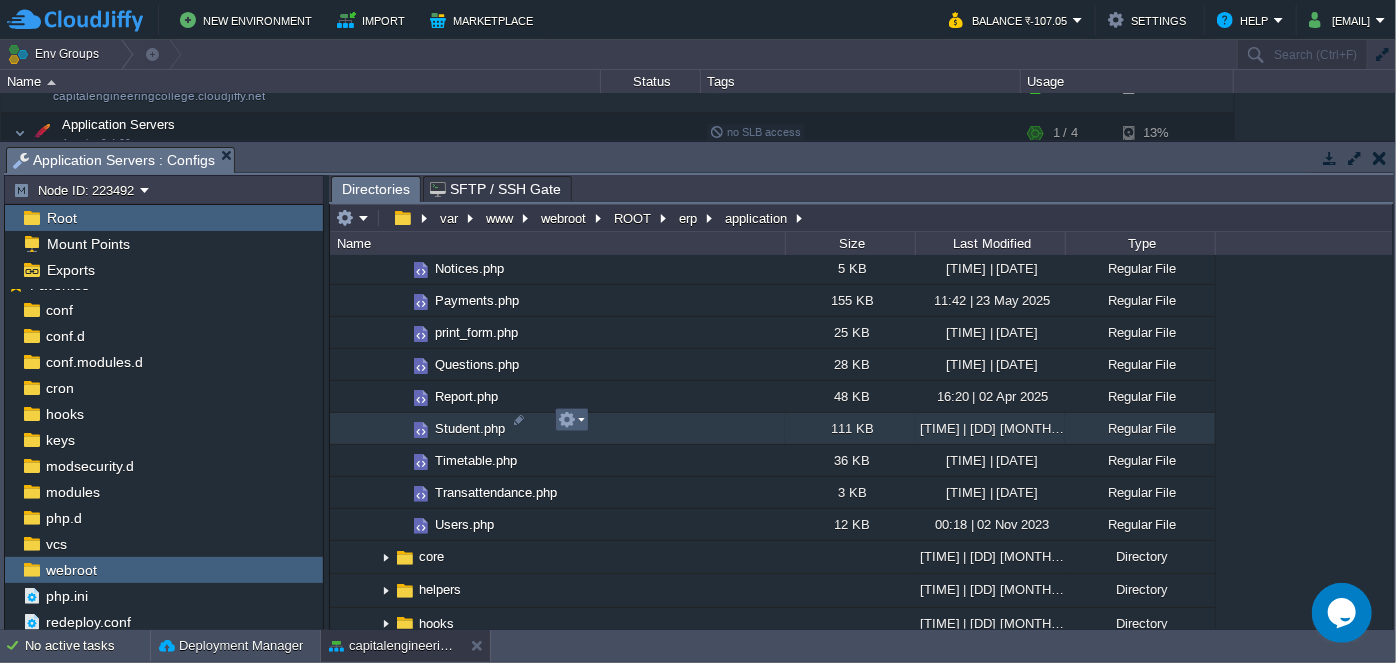 click at bounding box center (571, 420) 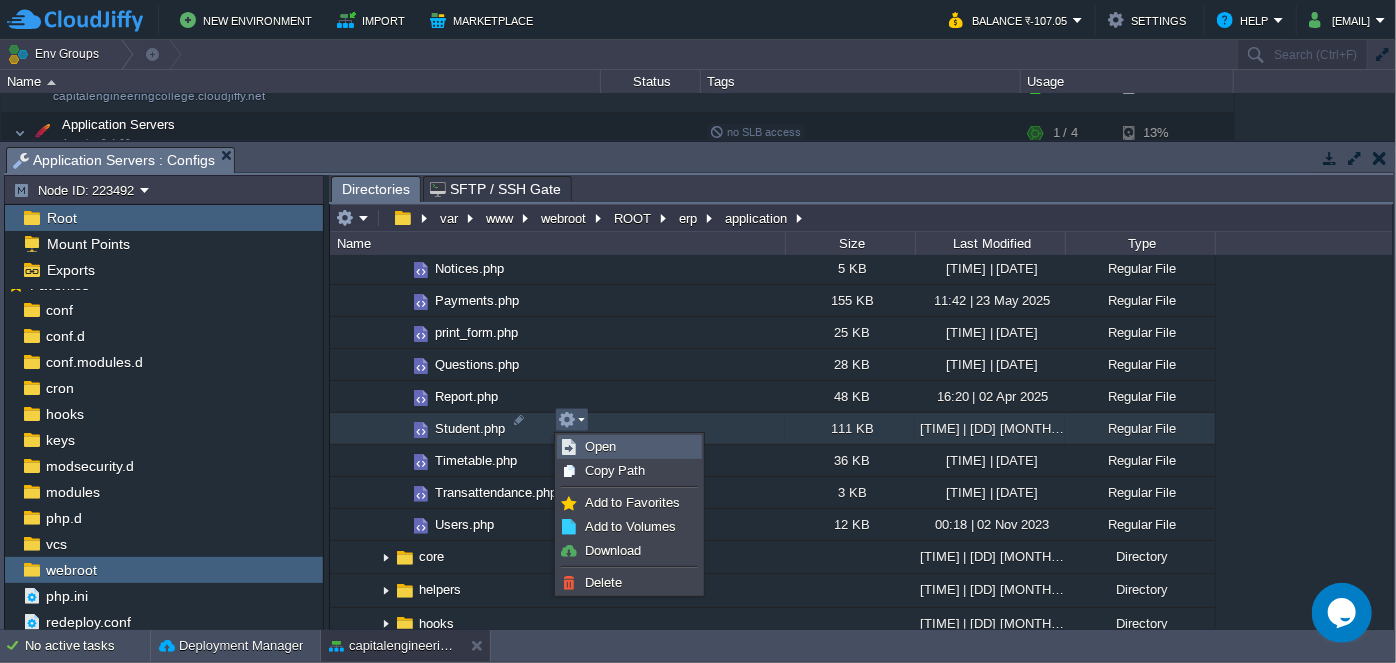 click on "Open" at bounding box center [600, 446] 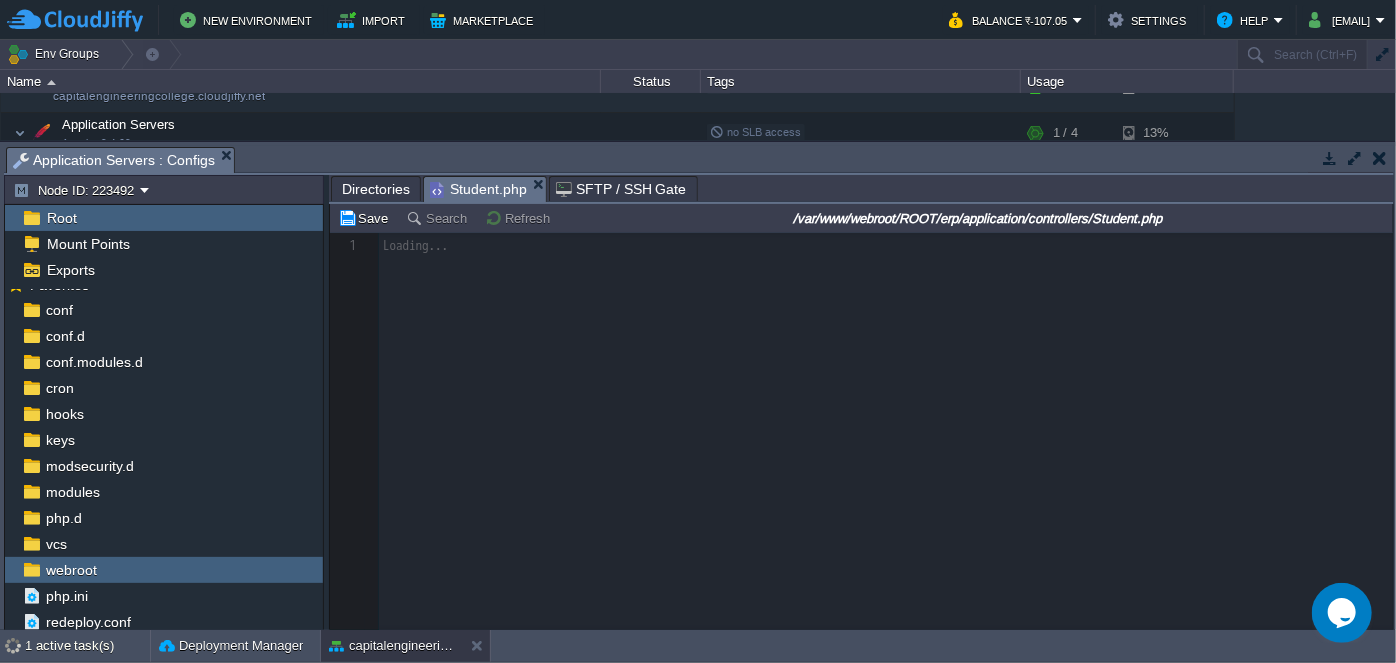 scroll, scrollTop: 6, scrollLeft: 0, axis: vertical 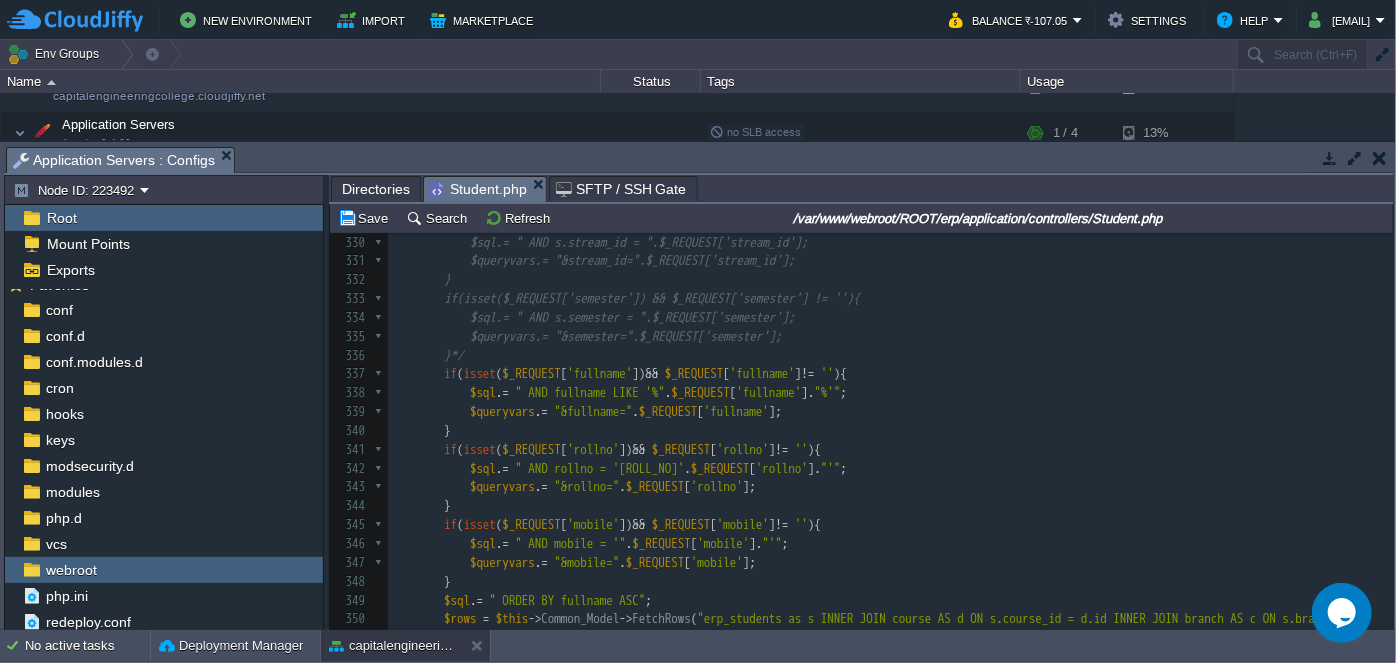 click on "}*/" at bounding box center [890, 356] 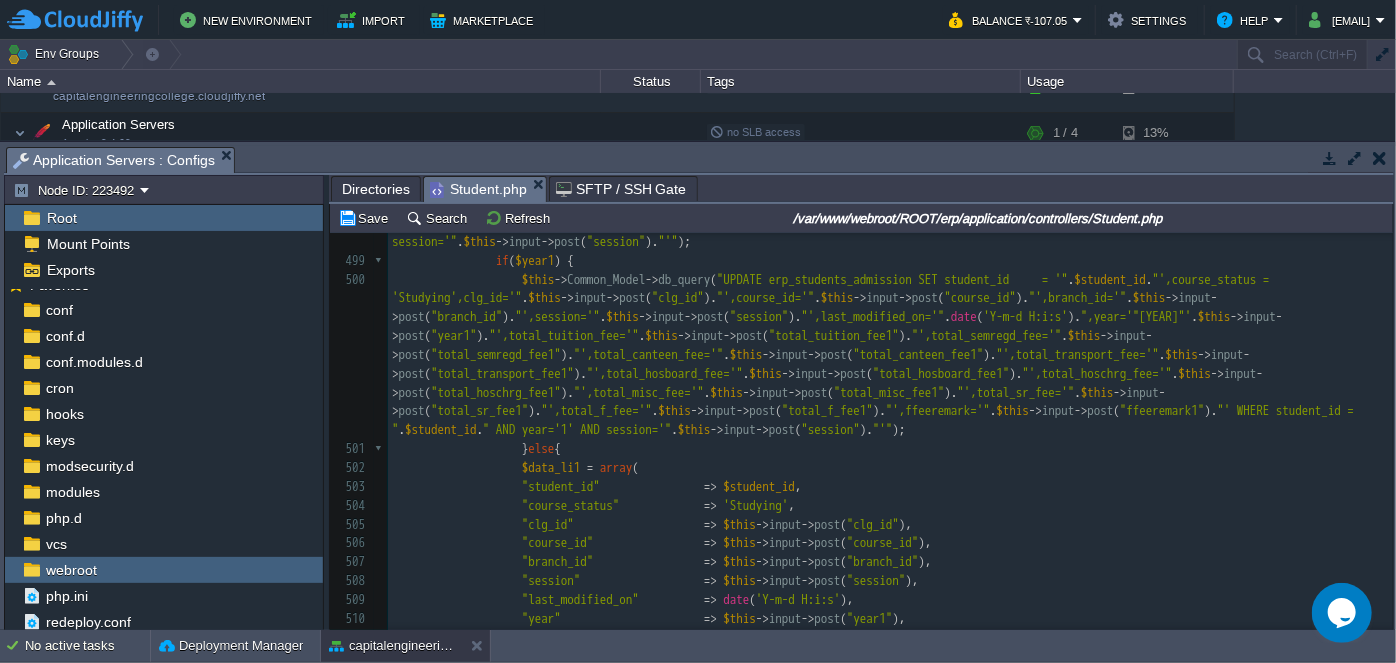 click at bounding box center (483, 562) 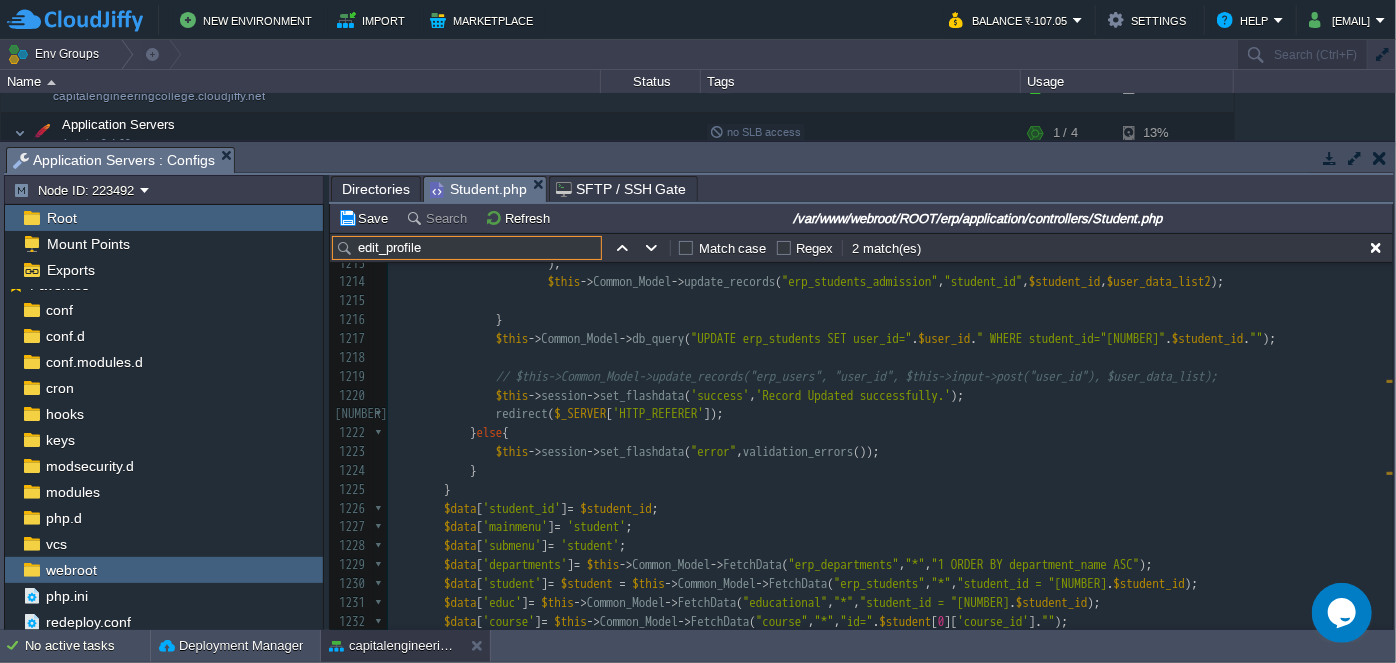 click on "edit_profile" at bounding box center [467, 248] 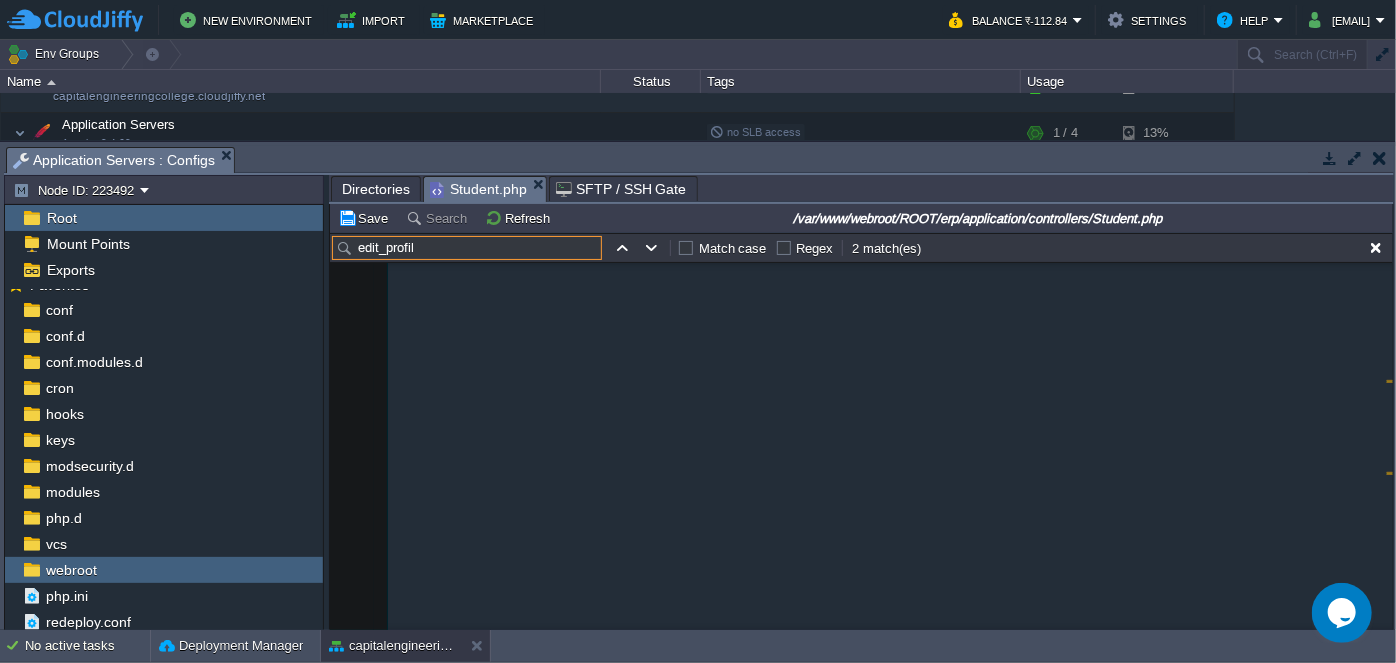 scroll, scrollTop: 13728, scrollLeft: 0, axis: vertical 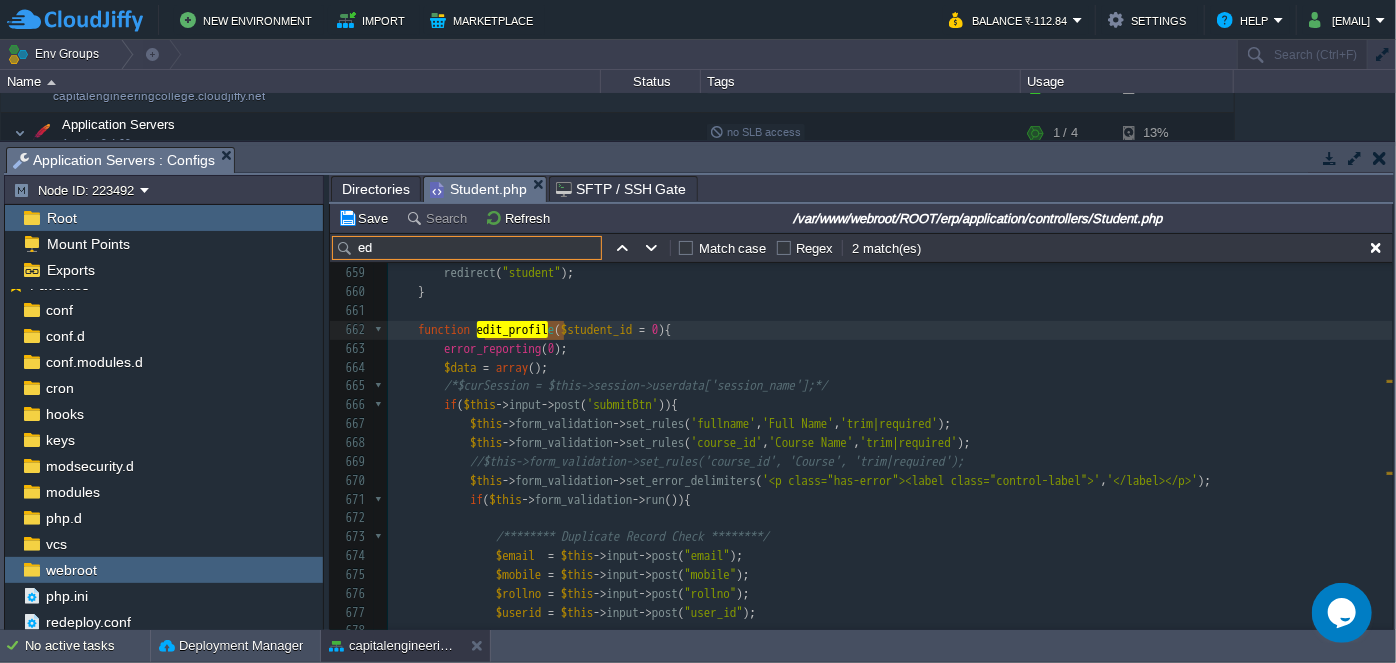 type on "e" 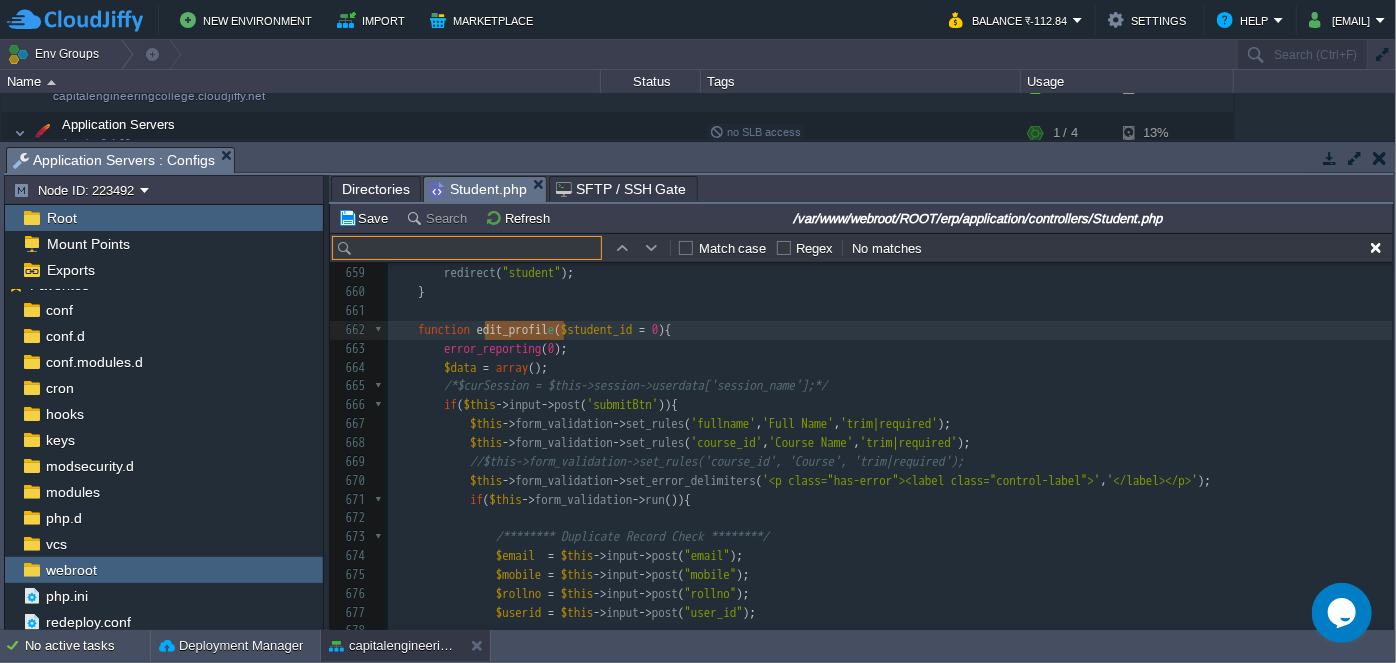 paste on "edit_student" 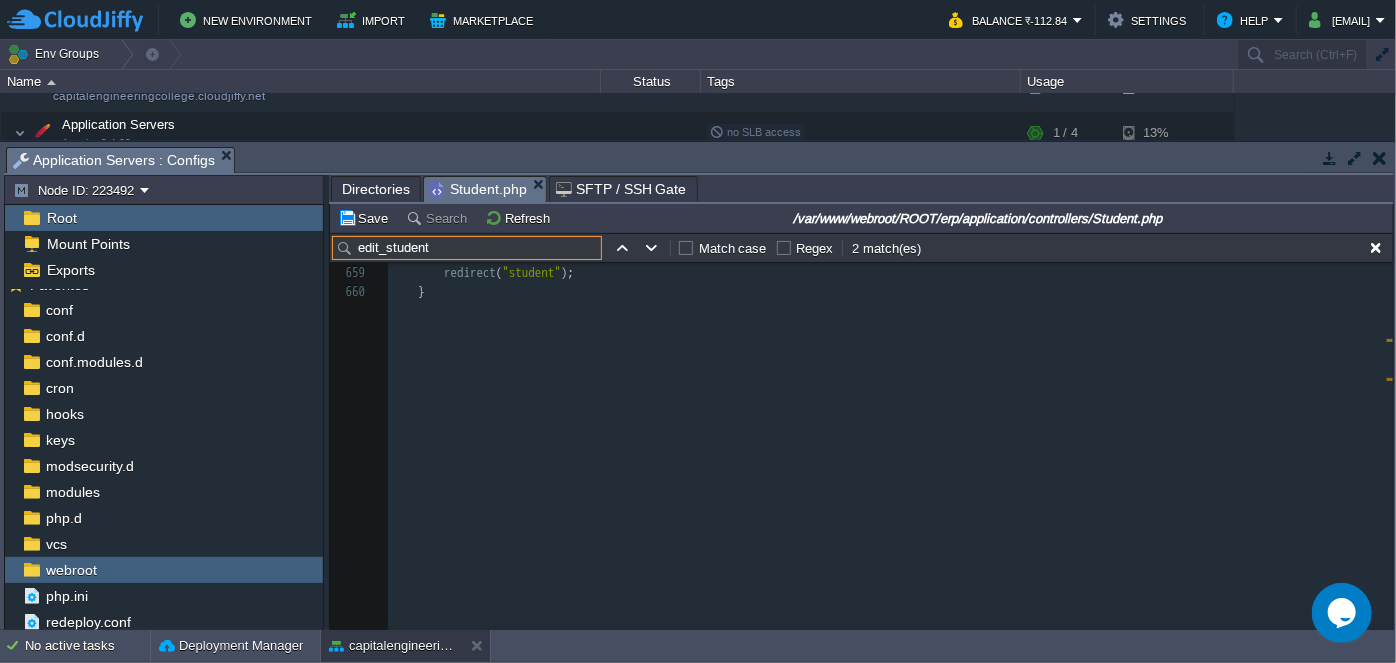 scroll, scrollTop: 13249, scrollLeft: 0, axis: vertical 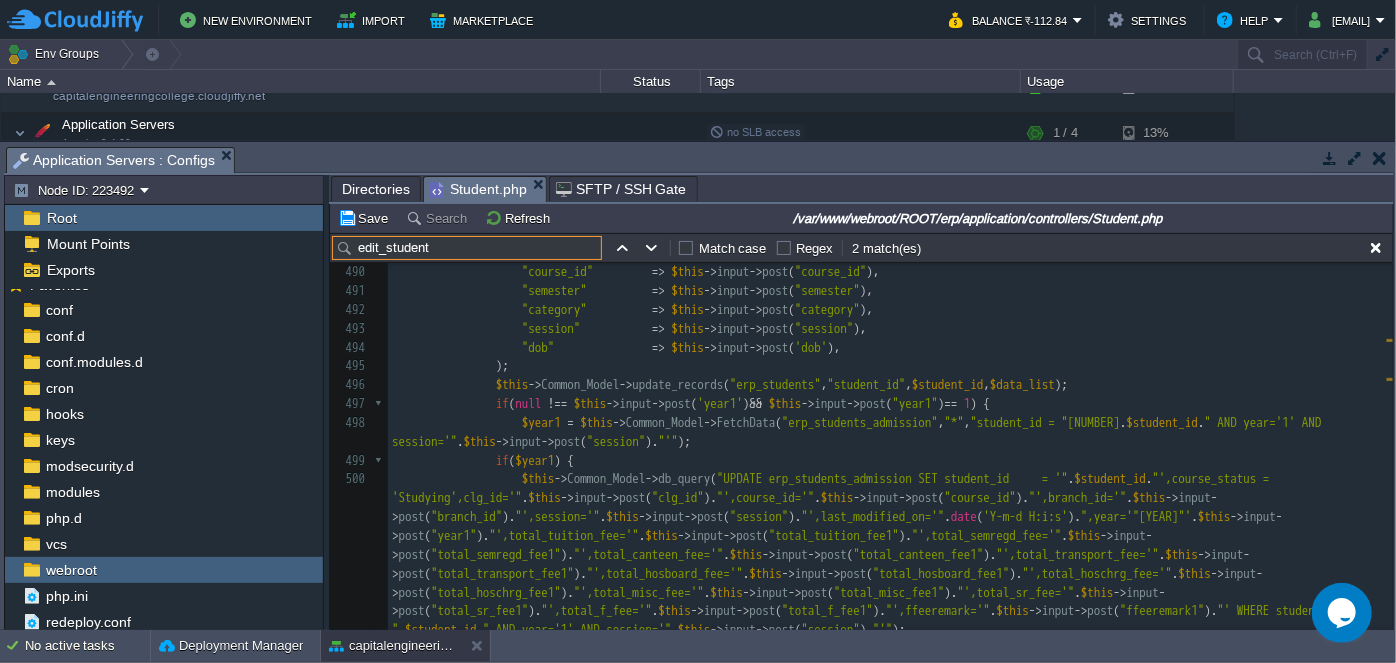 type on "edit_student" 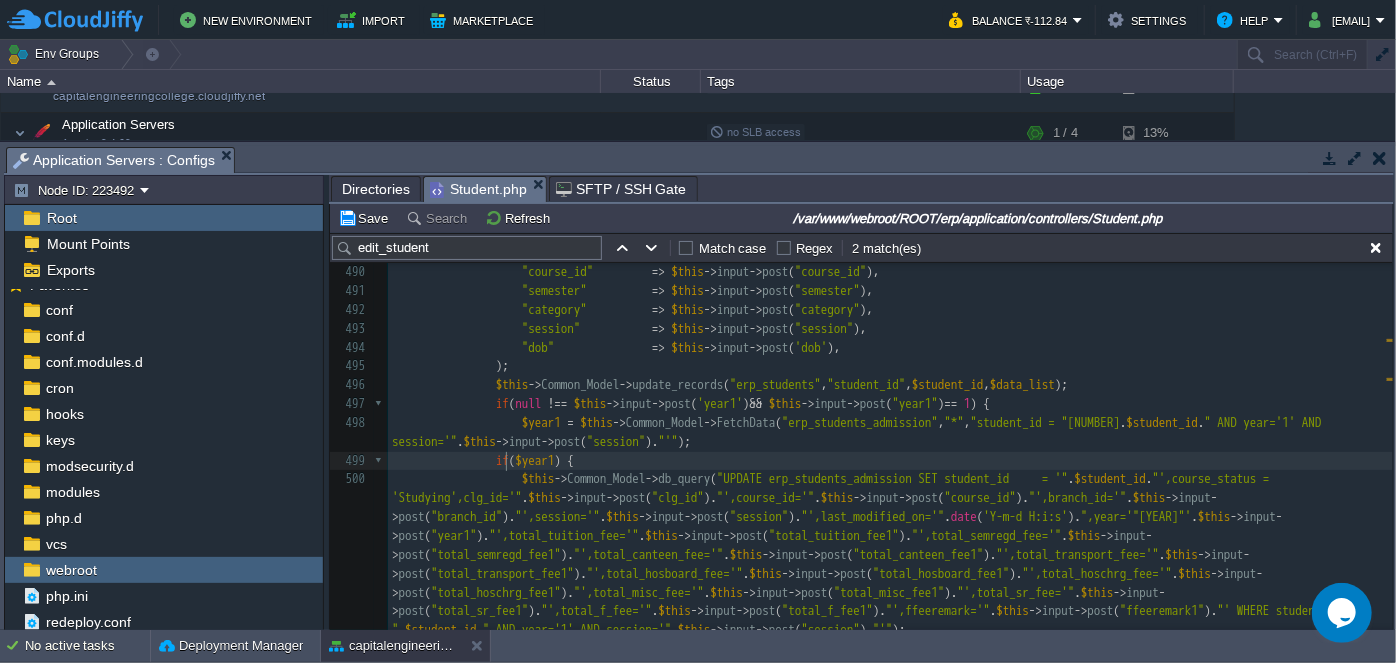 click at bounding box center [483, 461] 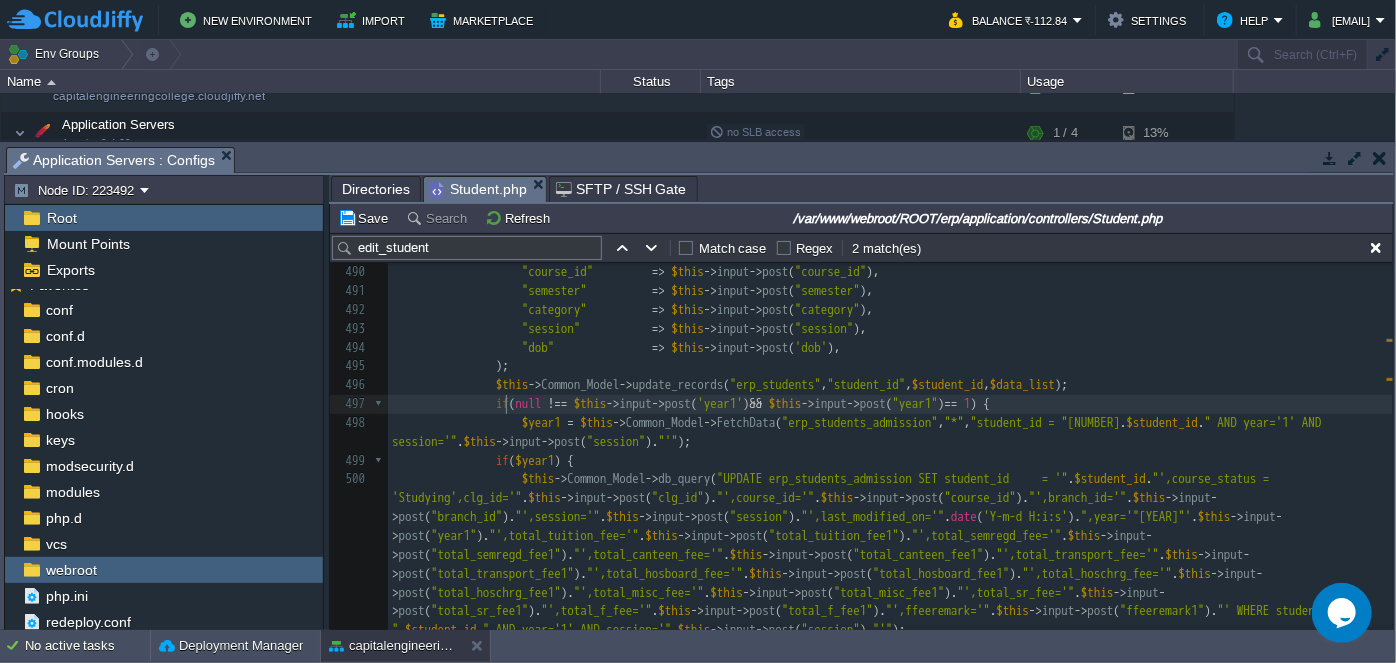 click at bounding box center [483, 404] 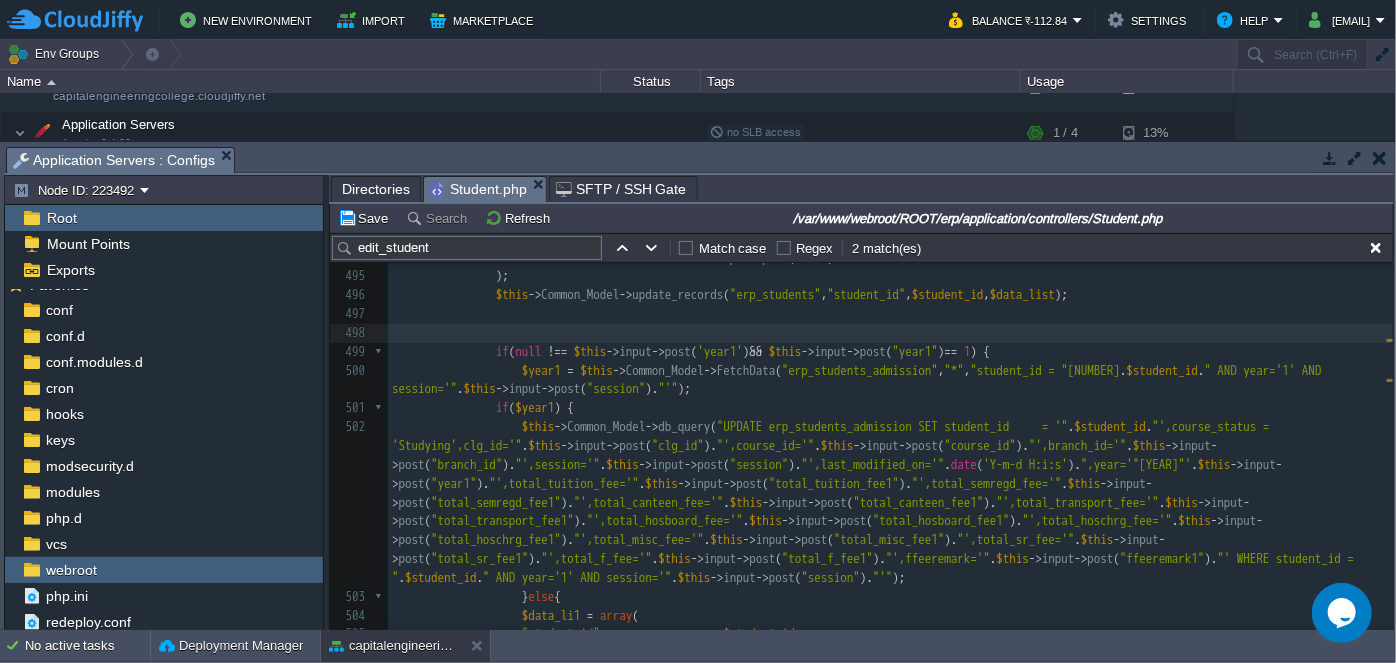 scroll, scrollTop: 9880, scrollLeft: 0, axis: vertical 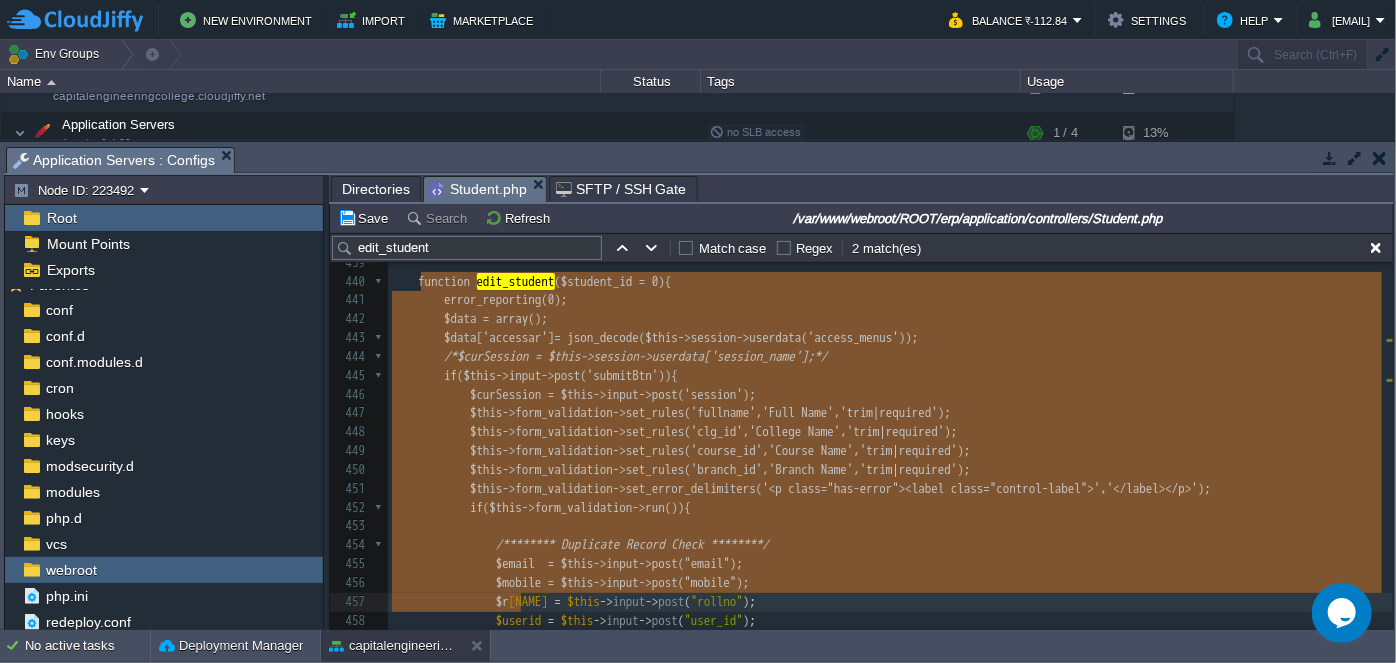 type on "-" 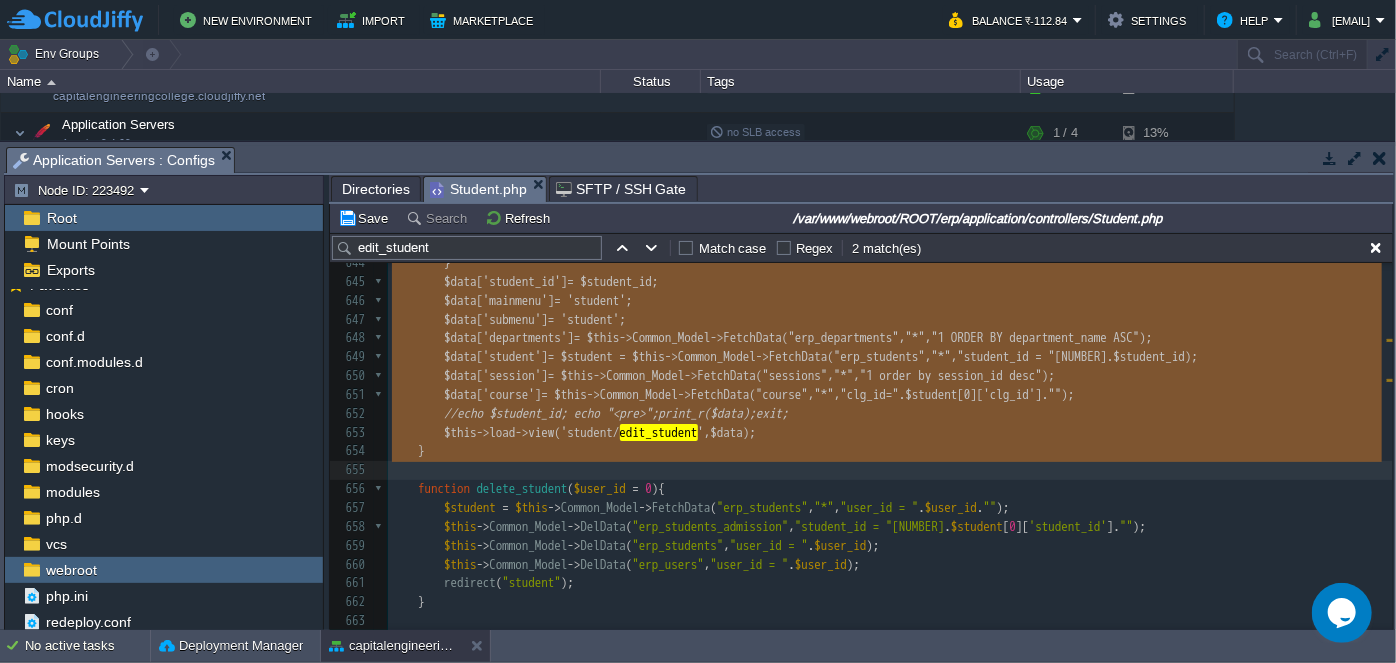 drag, startPoint x: 418, startPoint y: 416, endPoint x: 714, endPoint y: 464, distance: 299.86664 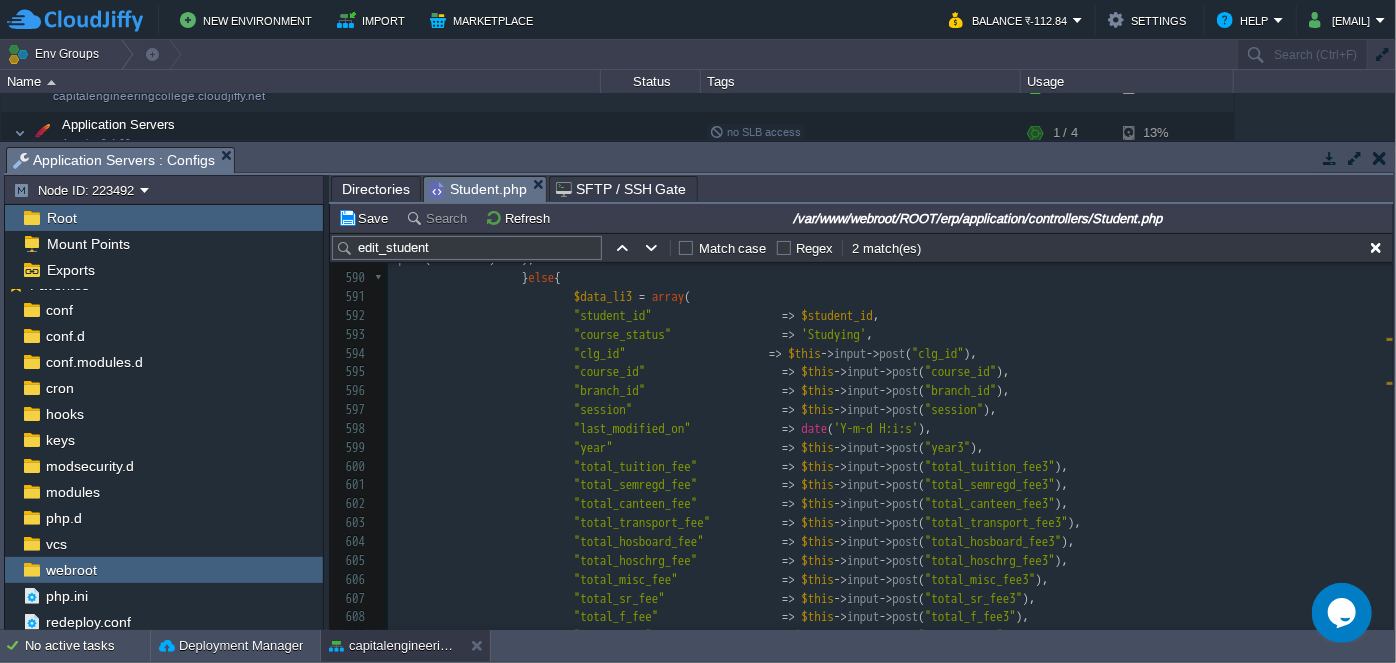 type 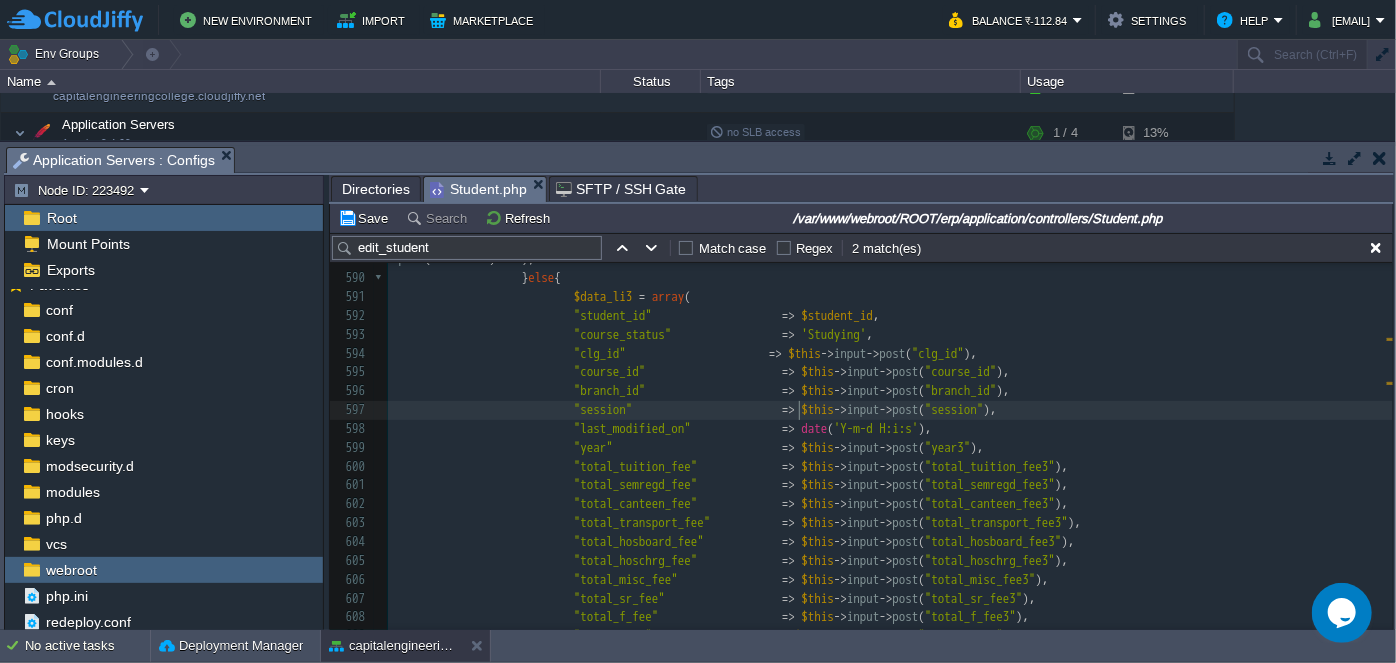 click at bounding box center [708, 409] 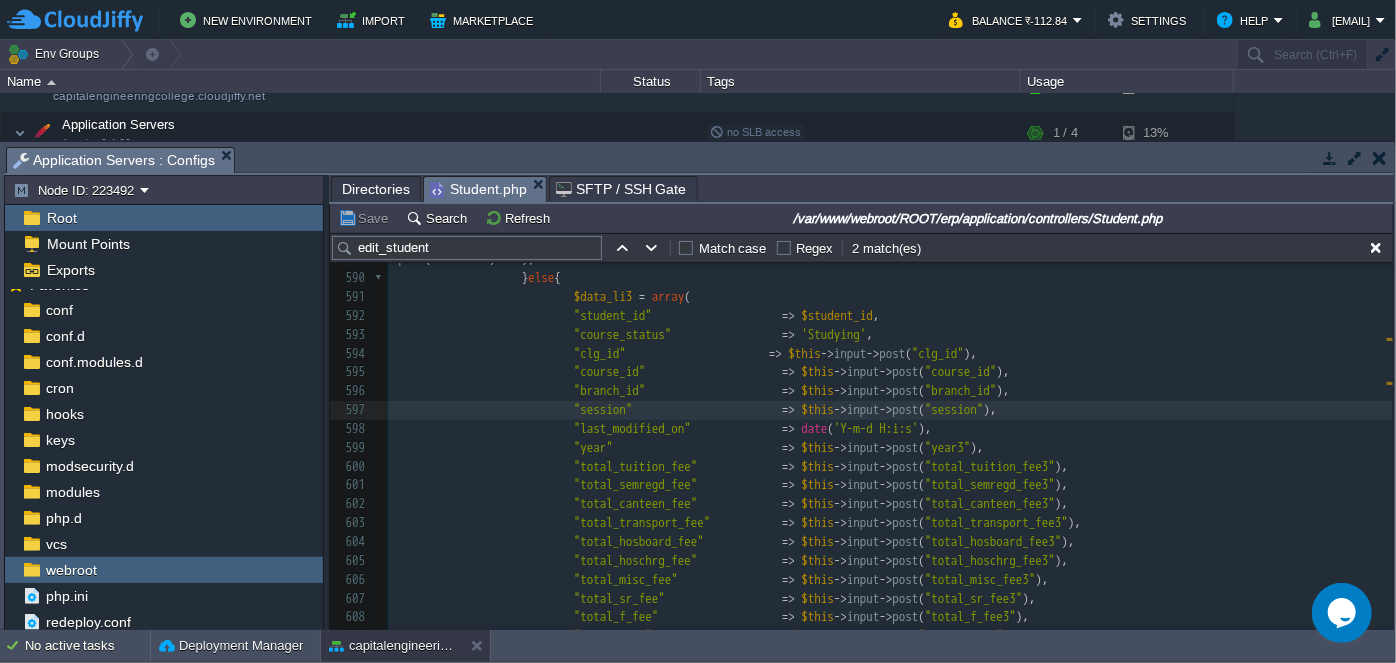scroll, scrollTop: 12548, scrollLeft: 0, axis: vertical 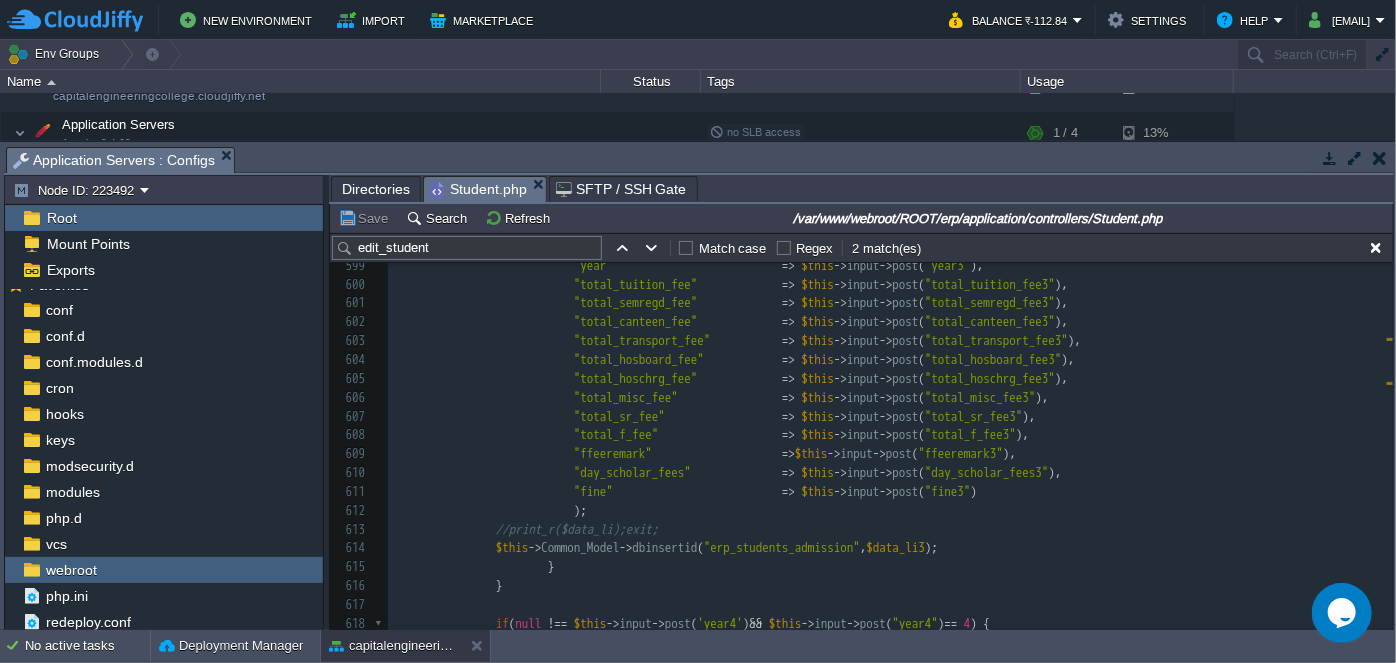 click on ""total_misc_fee"                     =>   $this -> input -> post ( "total_misc_fee3" )," at bounding box center (890, 398) 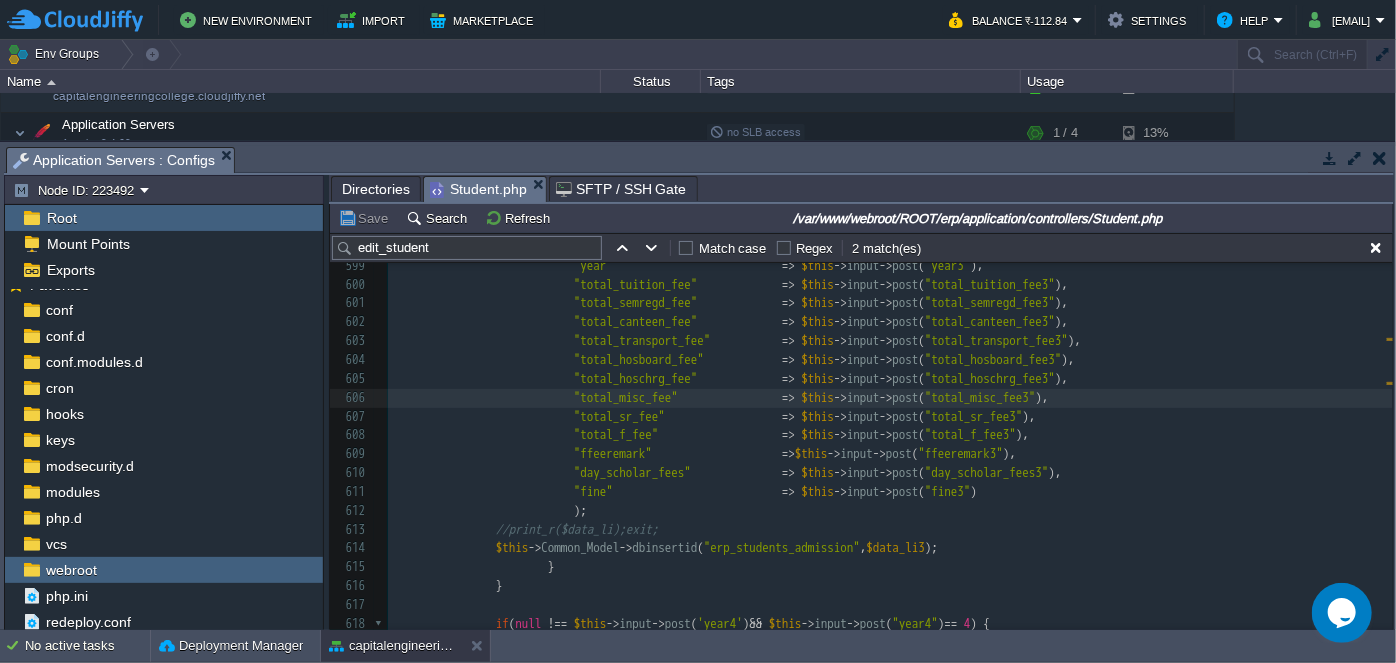 click at bounding box center (1380, 158) 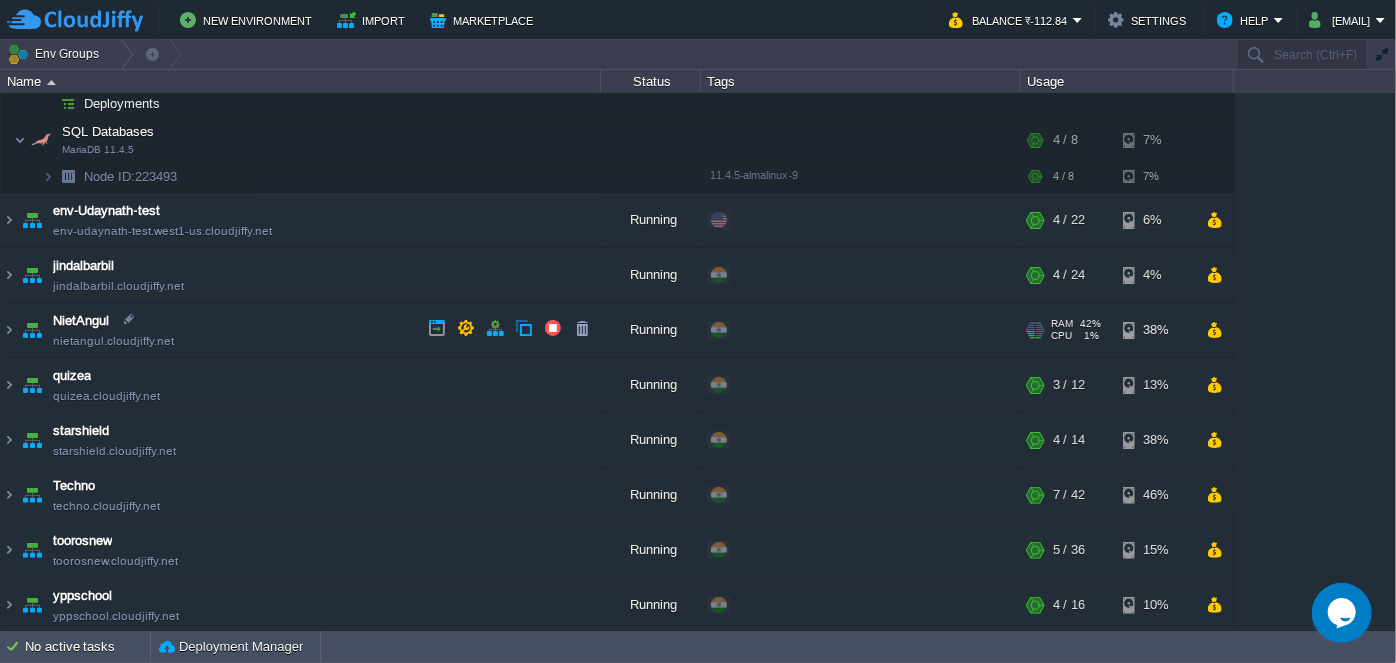 scroll, scrollTop: 0, scrollLeft: 0, axis: both 